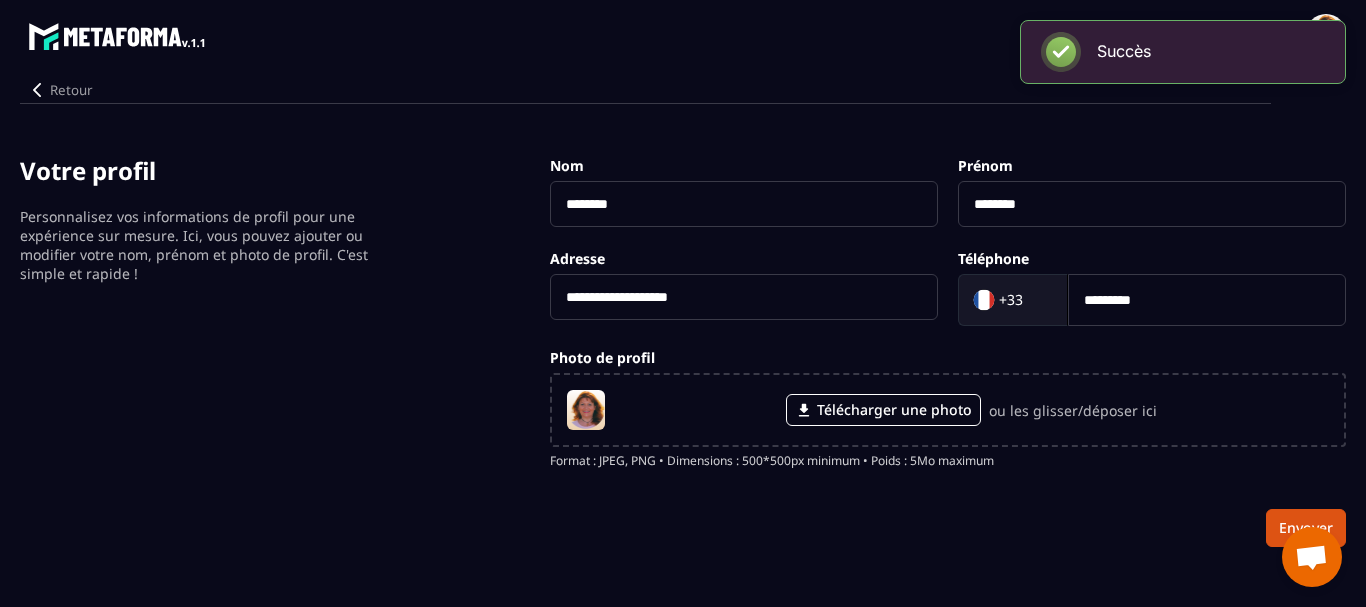 scroll, scrollTop: 0, scrollLeft: 0, axis: both 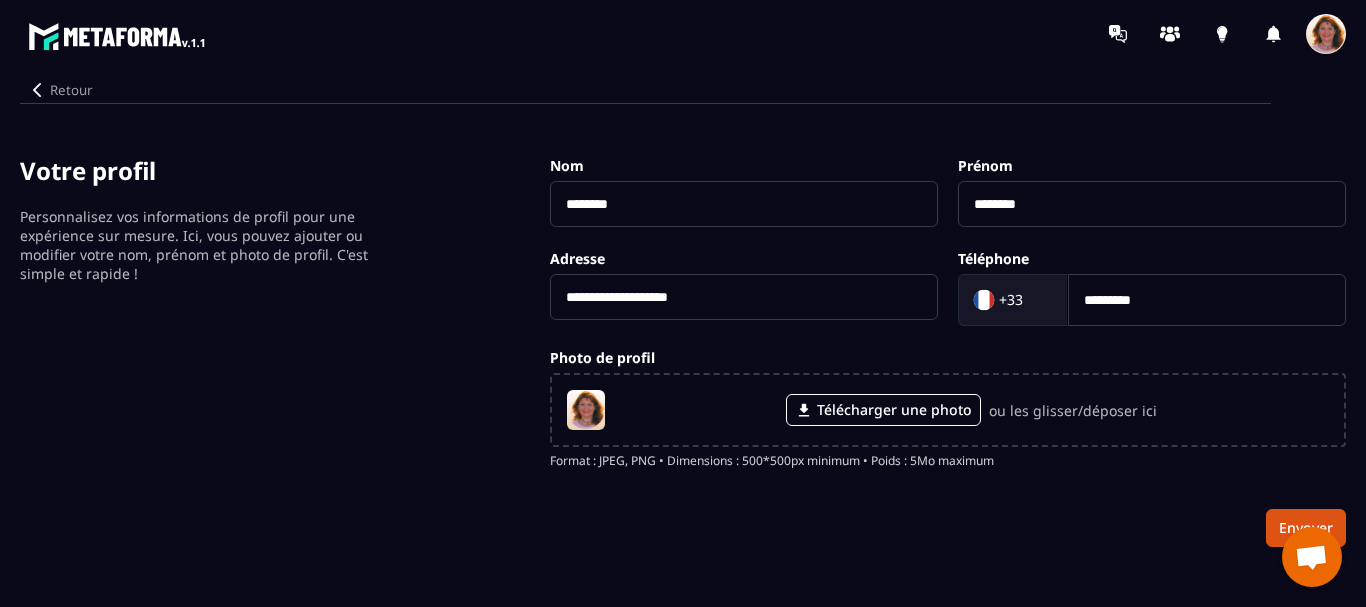 click at bounding box center [1326, 34] 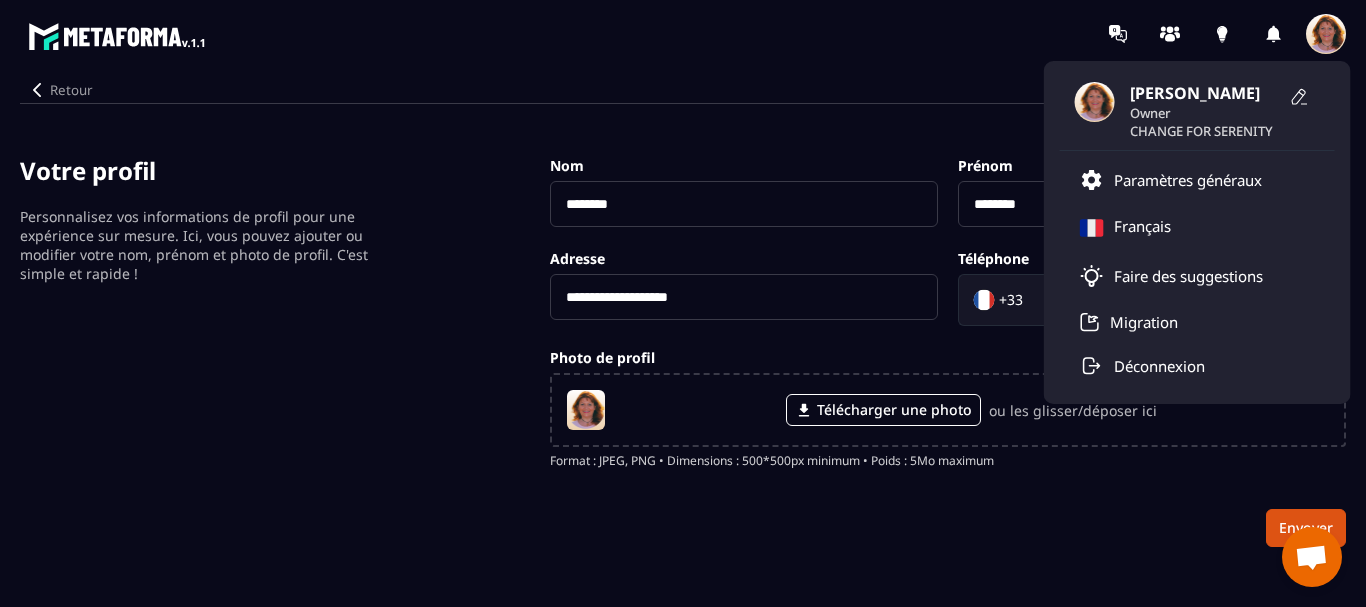 click on "**********" at bounding box center [683, 350] 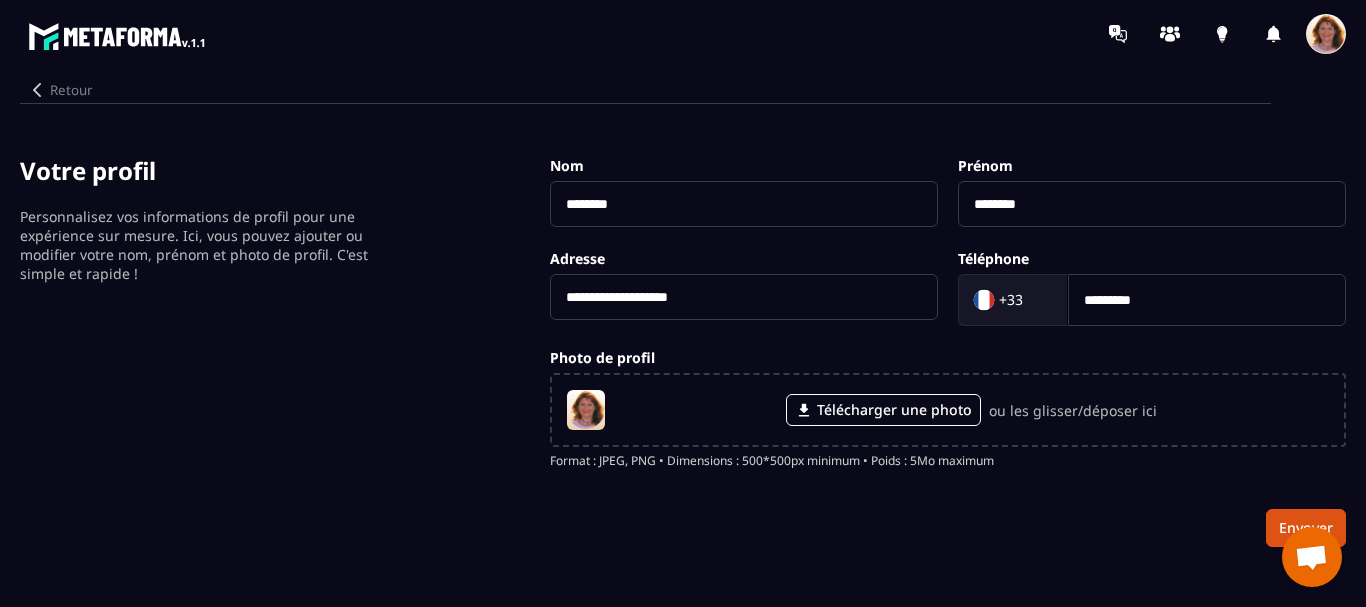 click 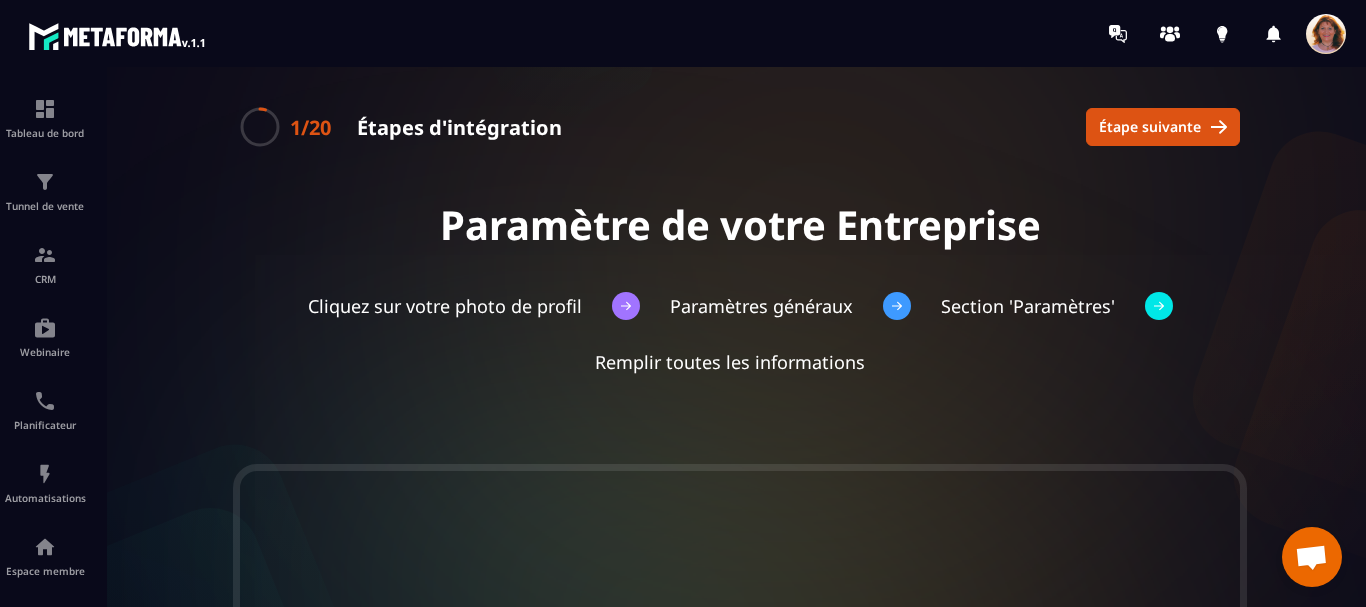 click at bounding box center [1326, 34] 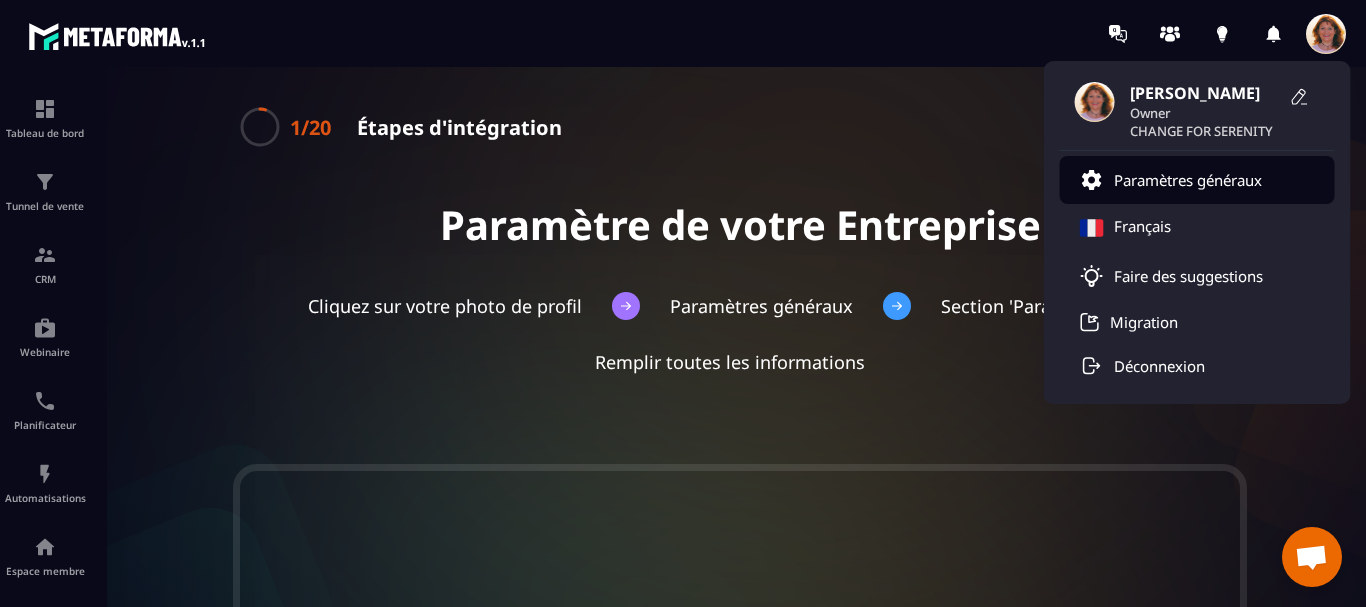 click on "Paramètres généraux" at bounding box center (1188, 180) 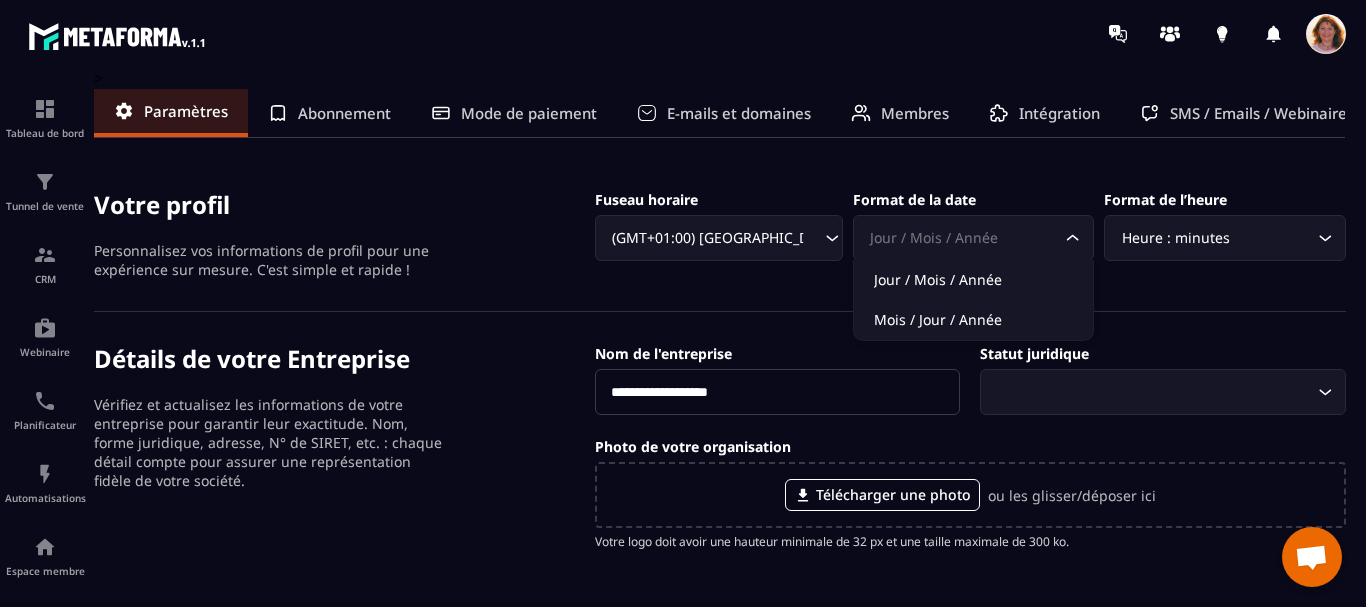 click 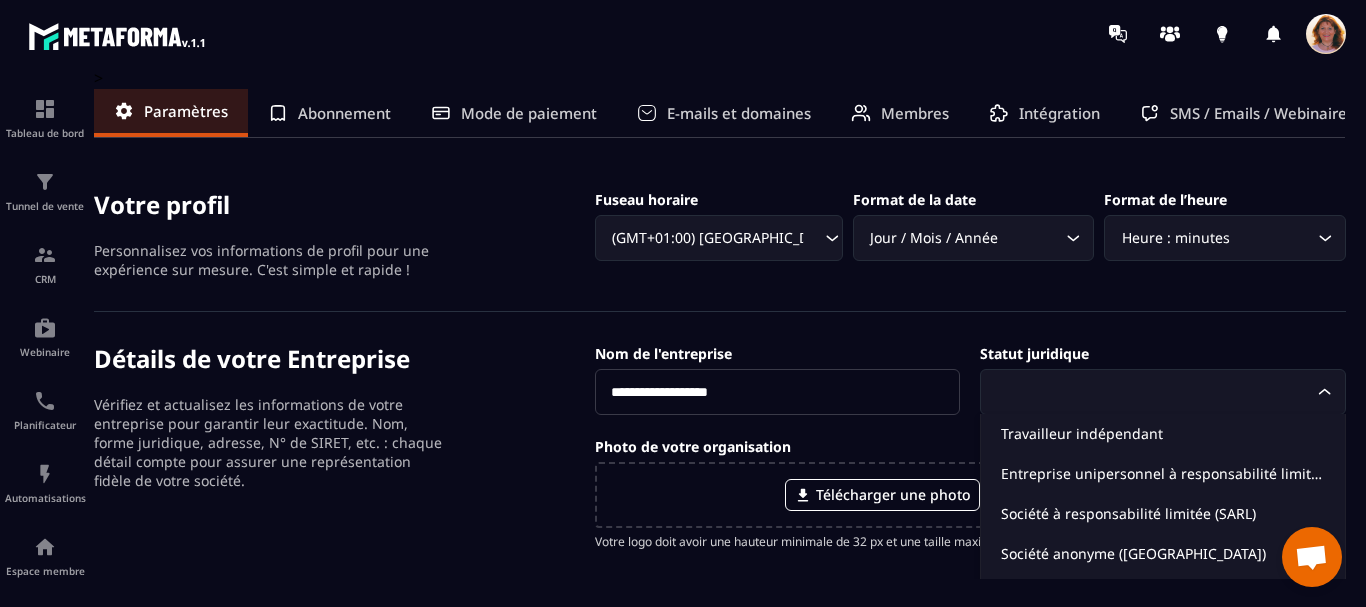click 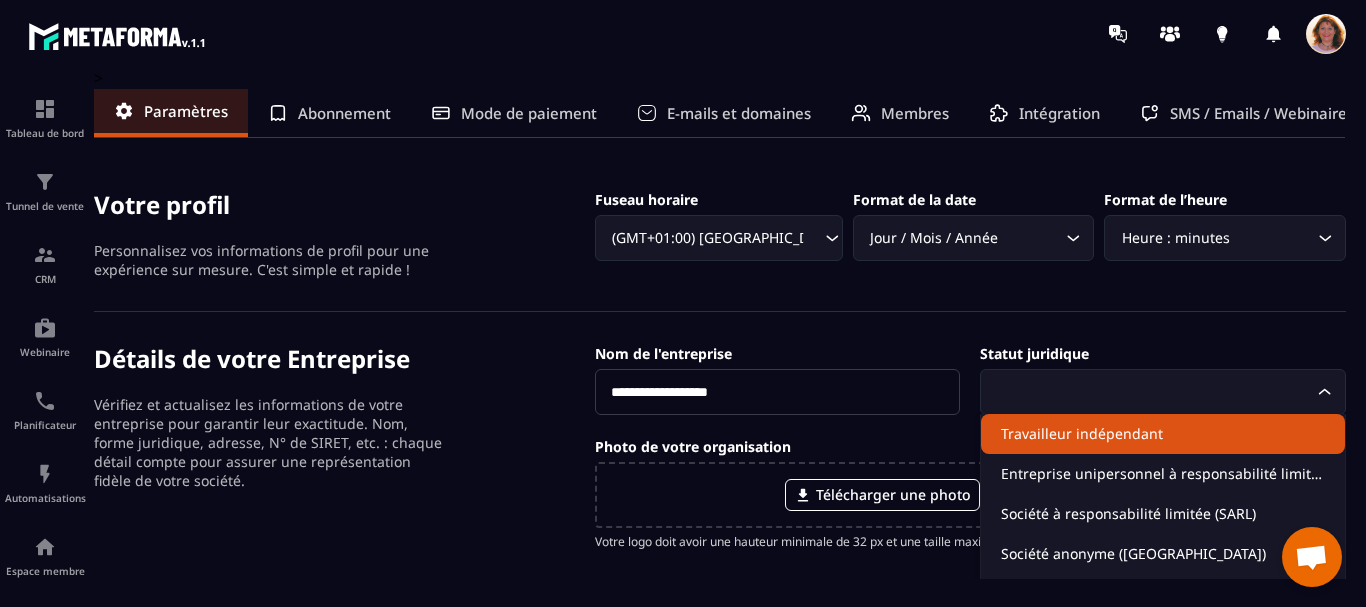 click on "Travailleur indépendant" 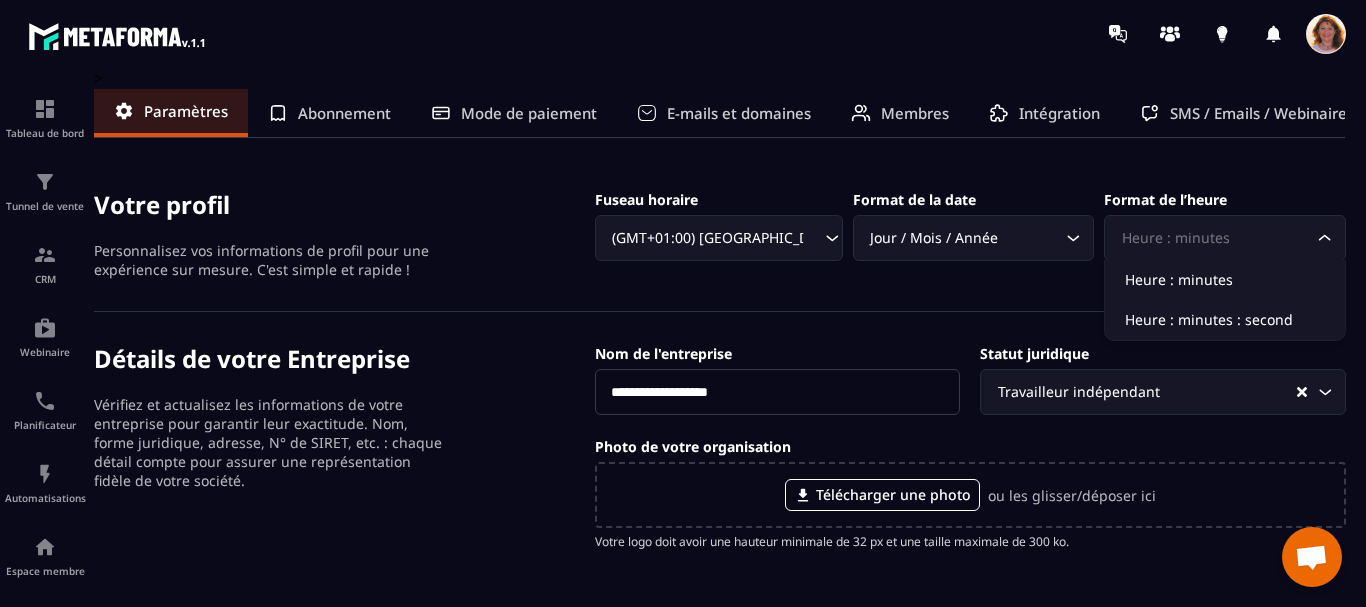 click on "Heure : minutes Loading..." 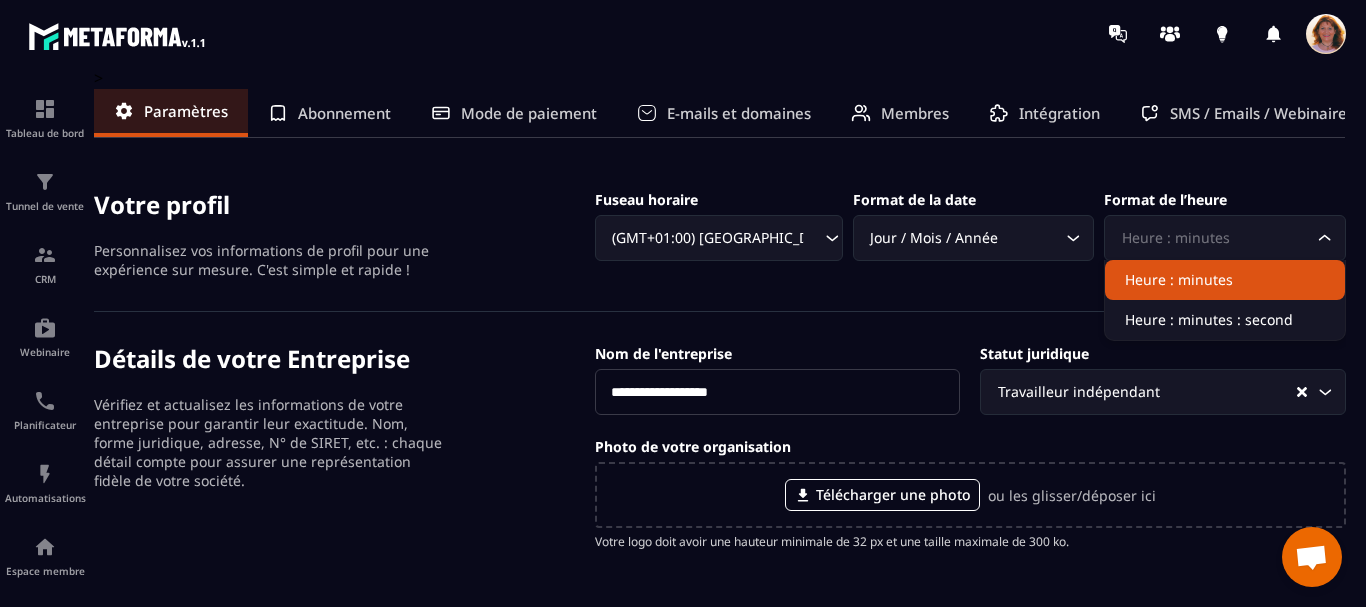 click on "Heure : minutes" 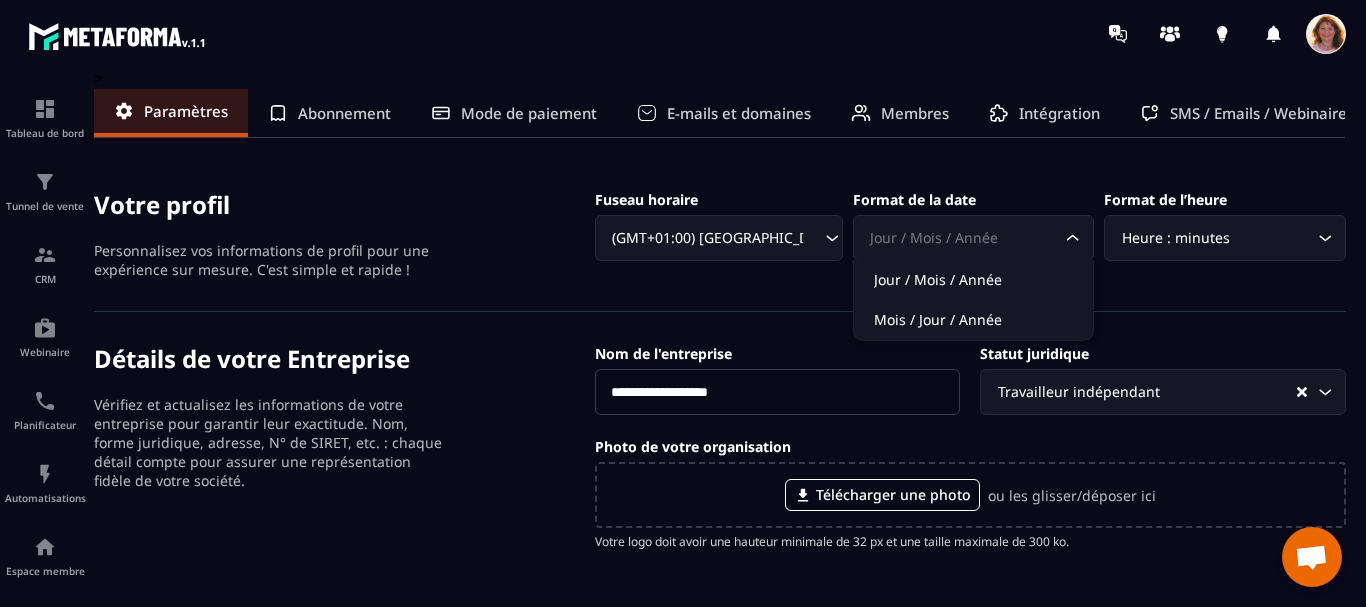click 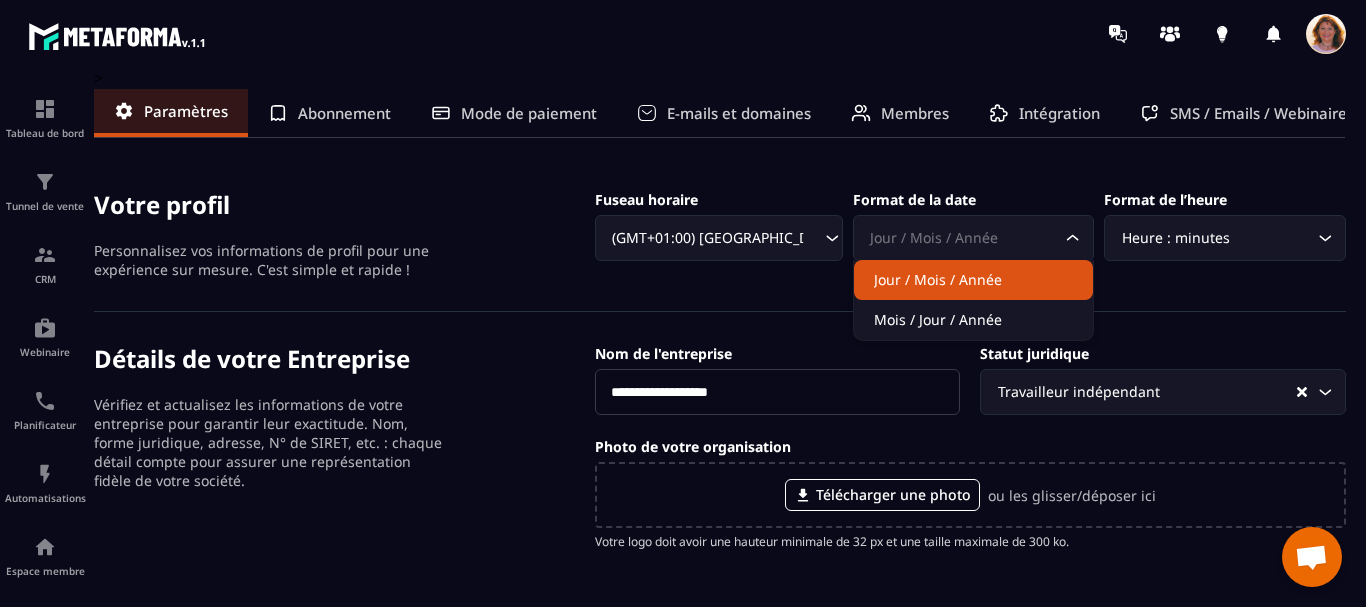 click on "Jour / Mois / Année" 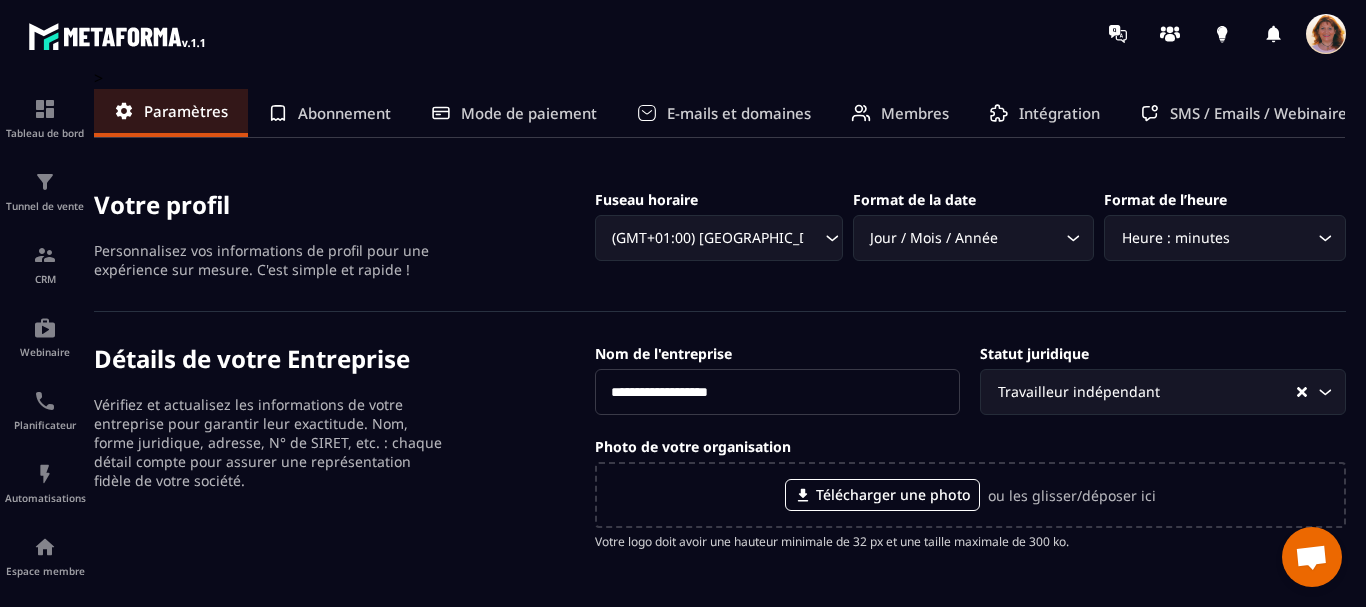 click on "**********" at bounding box center (778, 392) 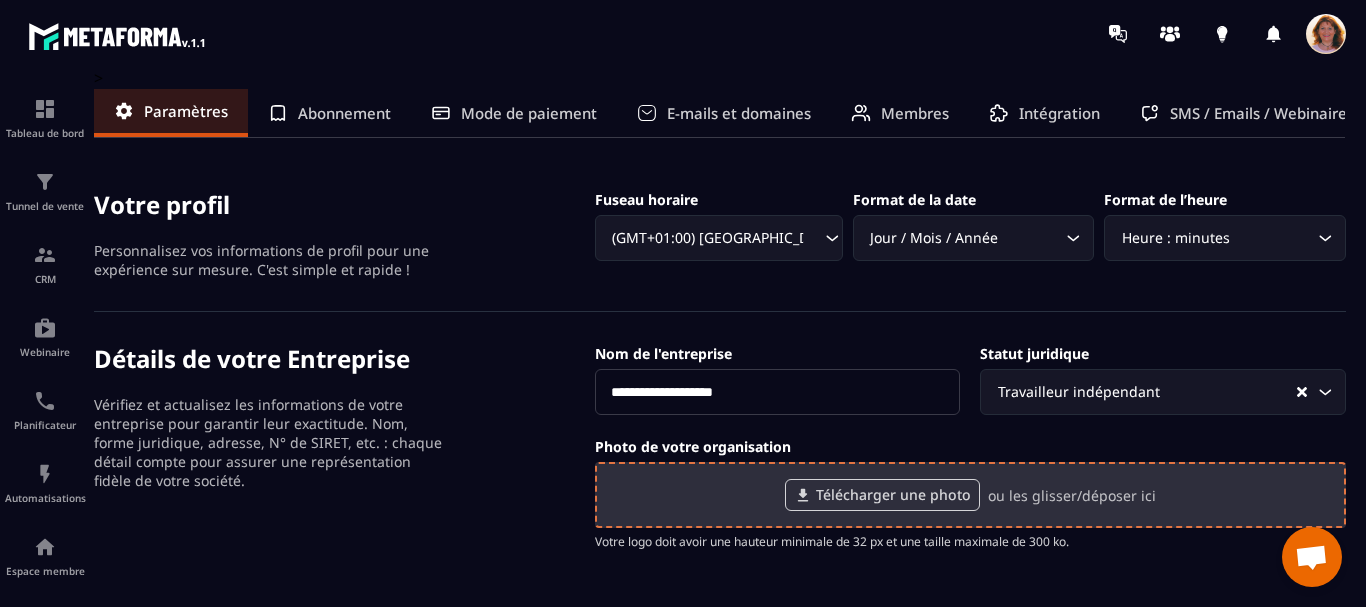 type on "**********" 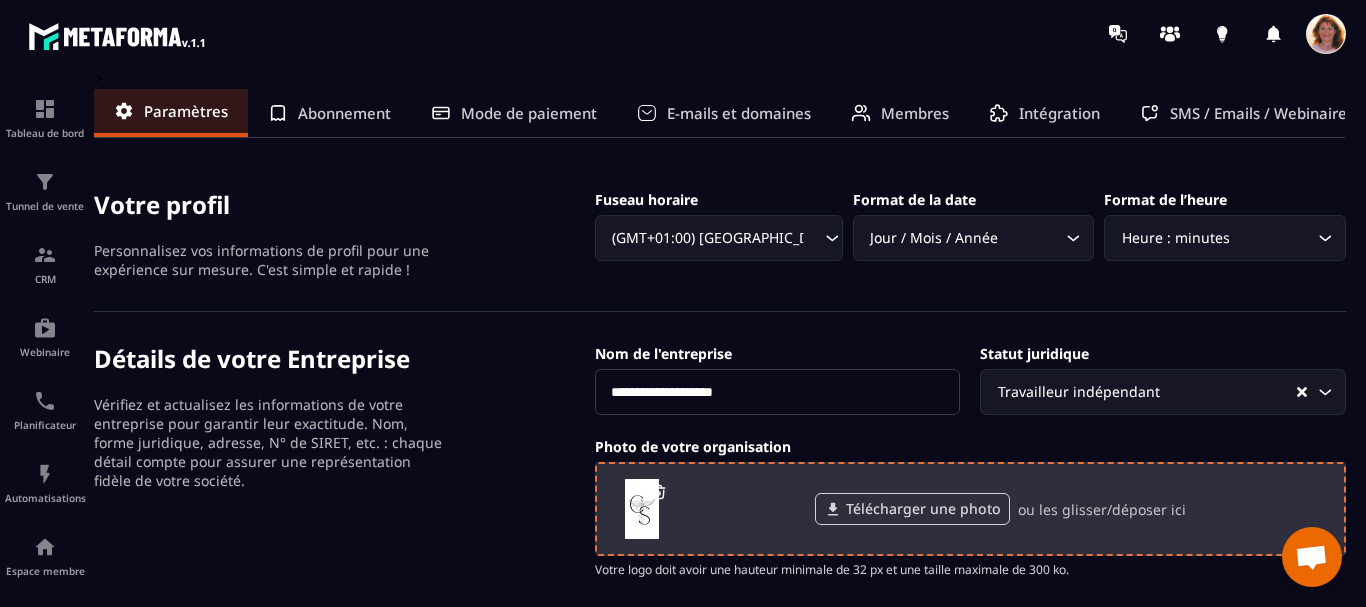 click on "Télécharger une photo" at bounding box center [912, 509] 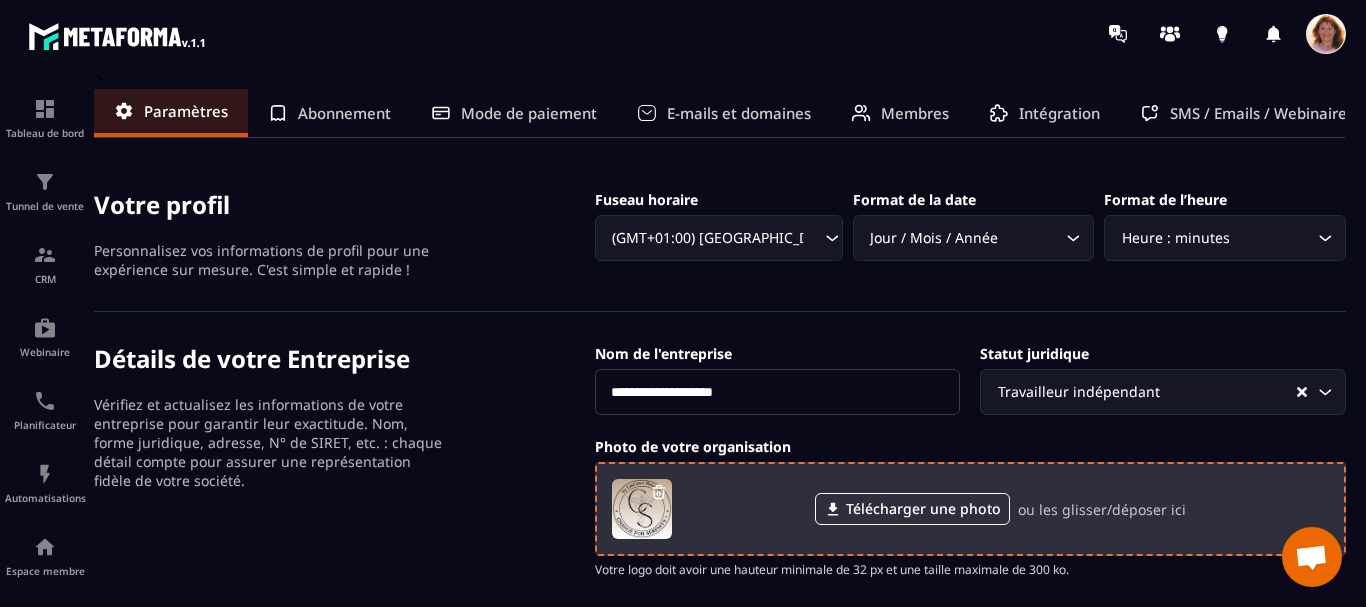 click on "Télécharger une photo  ou les glisser/déposer ici" 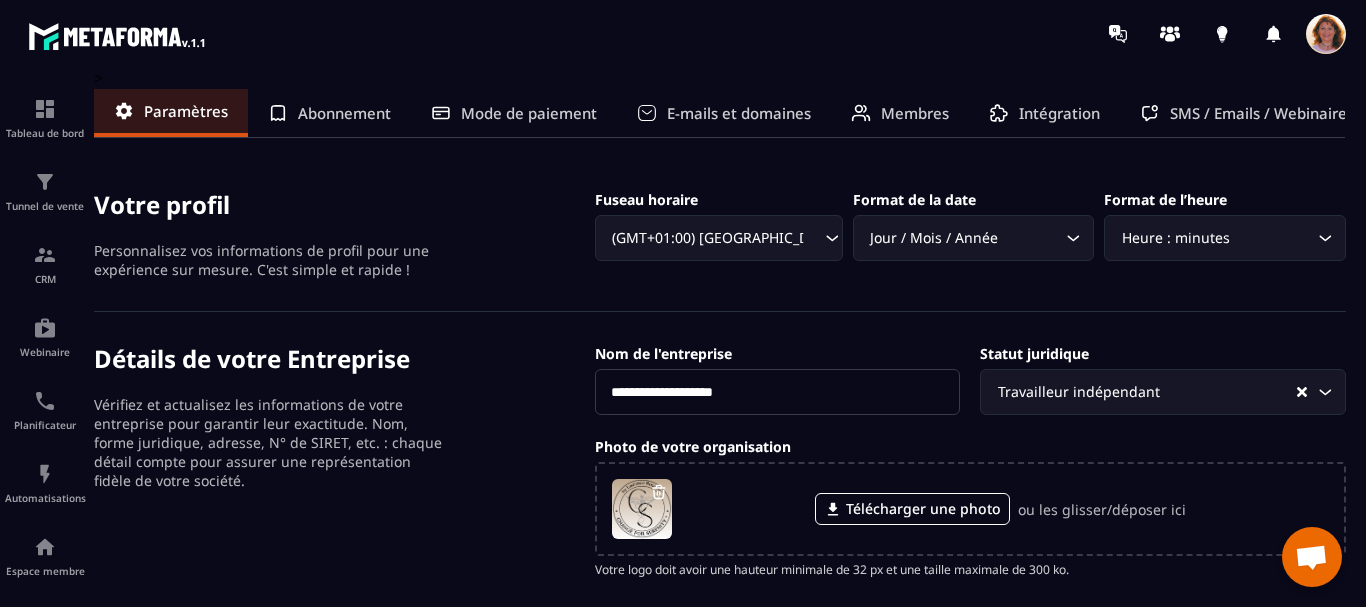 click on "**********" at bounding box center [970, 702] 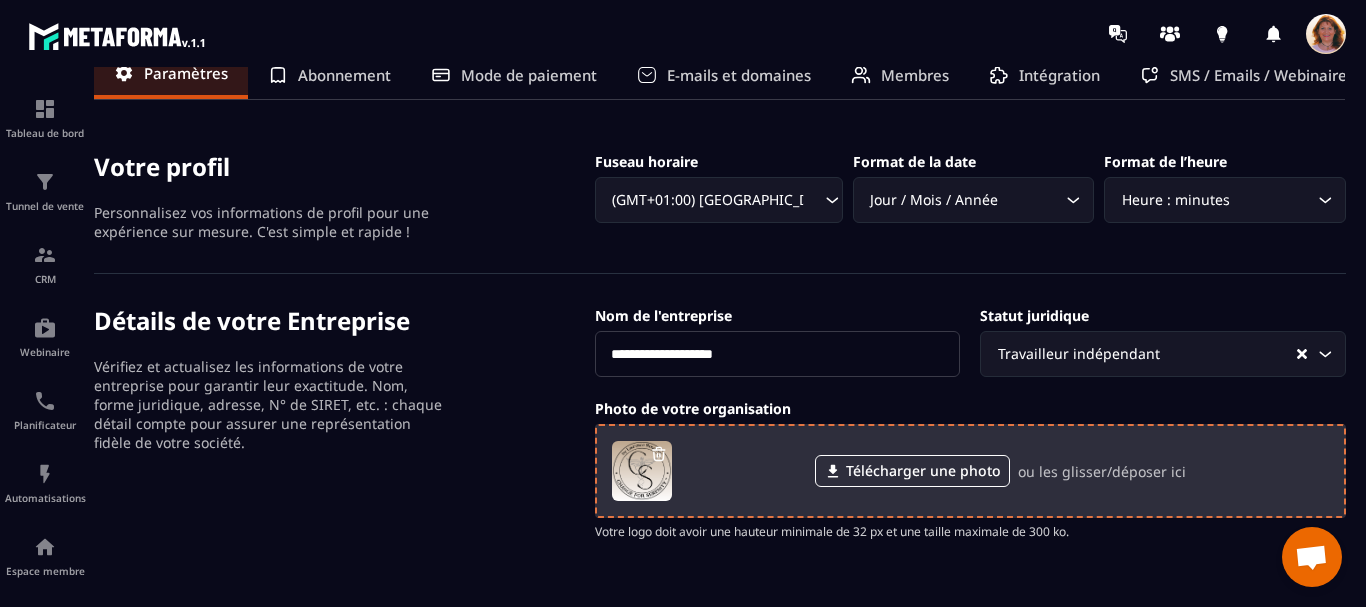 click on "ou les glisser/déposer ici" at bounding box center (1102, 471) 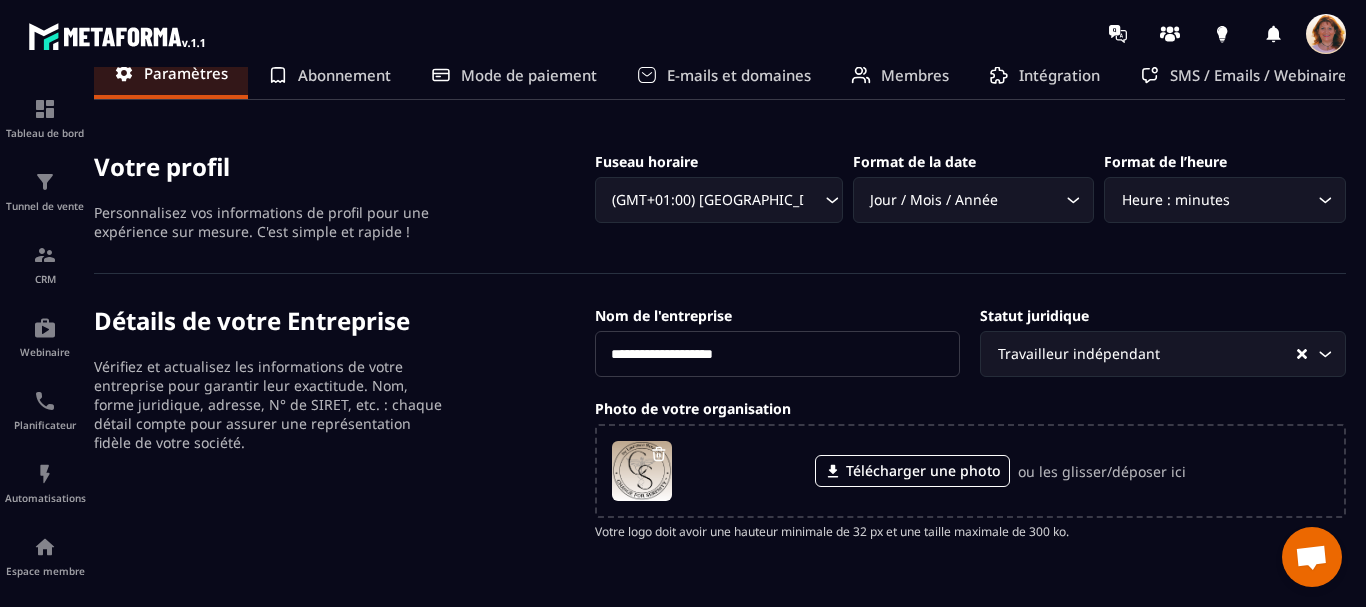 click on "**********" at bounding box center (970, 664) 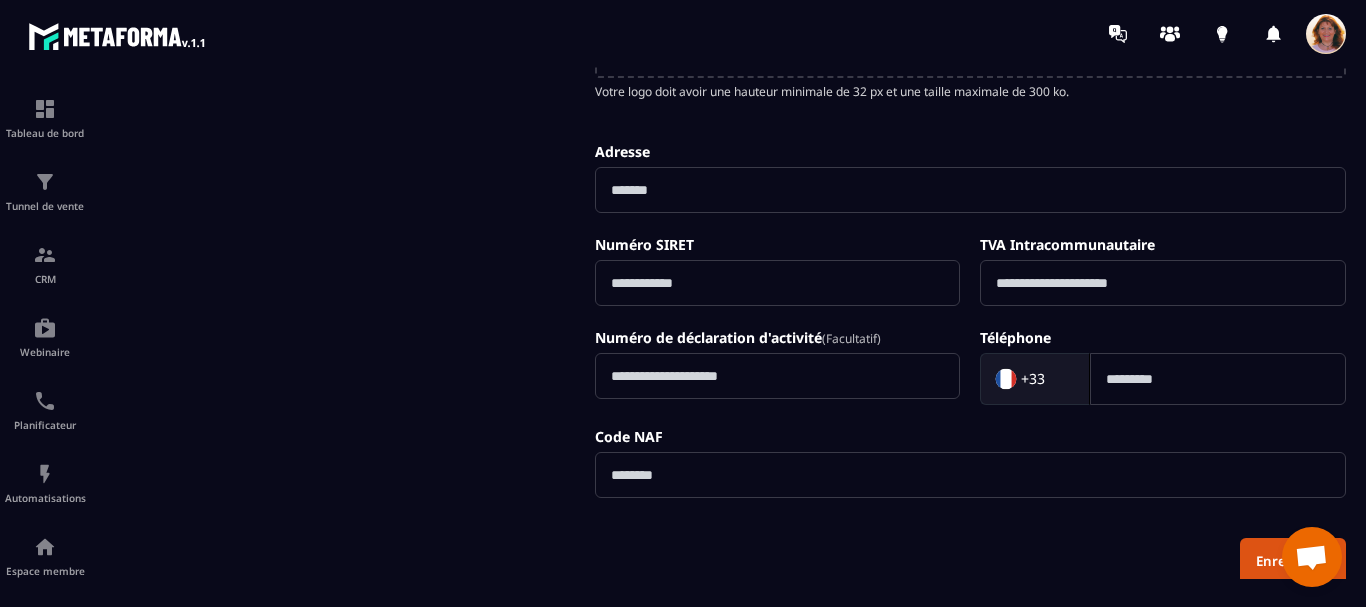 scroll, scrollTop: 518, scrollLeft: 0, axis: vertical 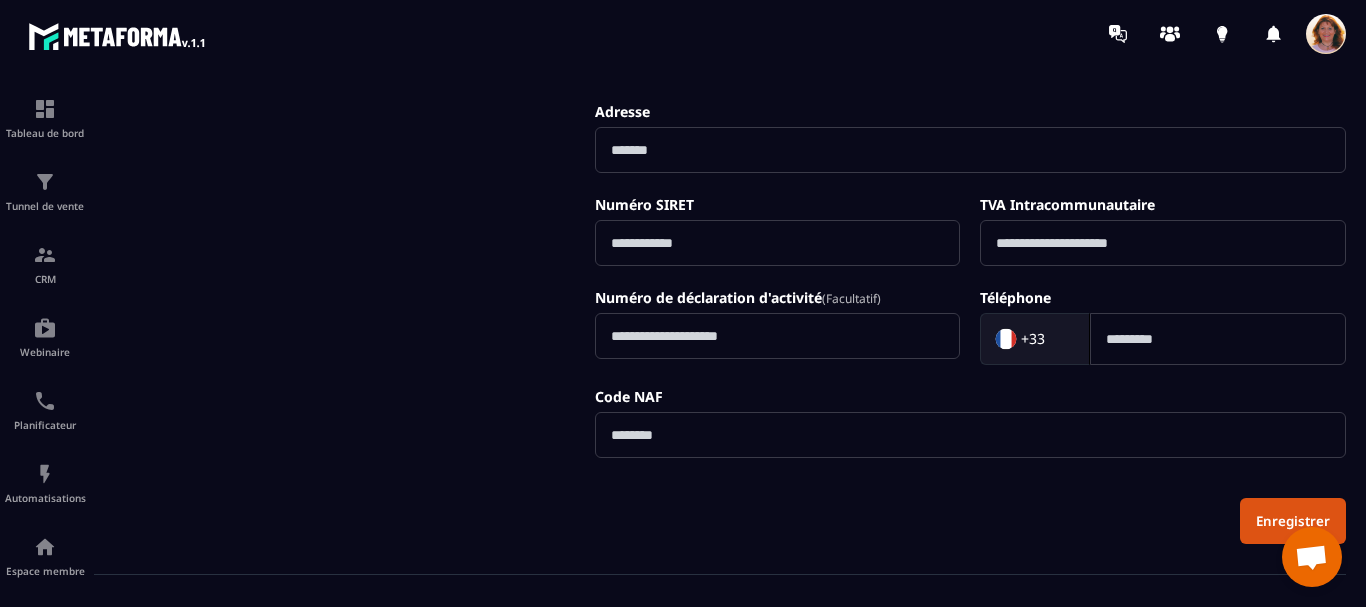 click at bounding box center (1218, 339) 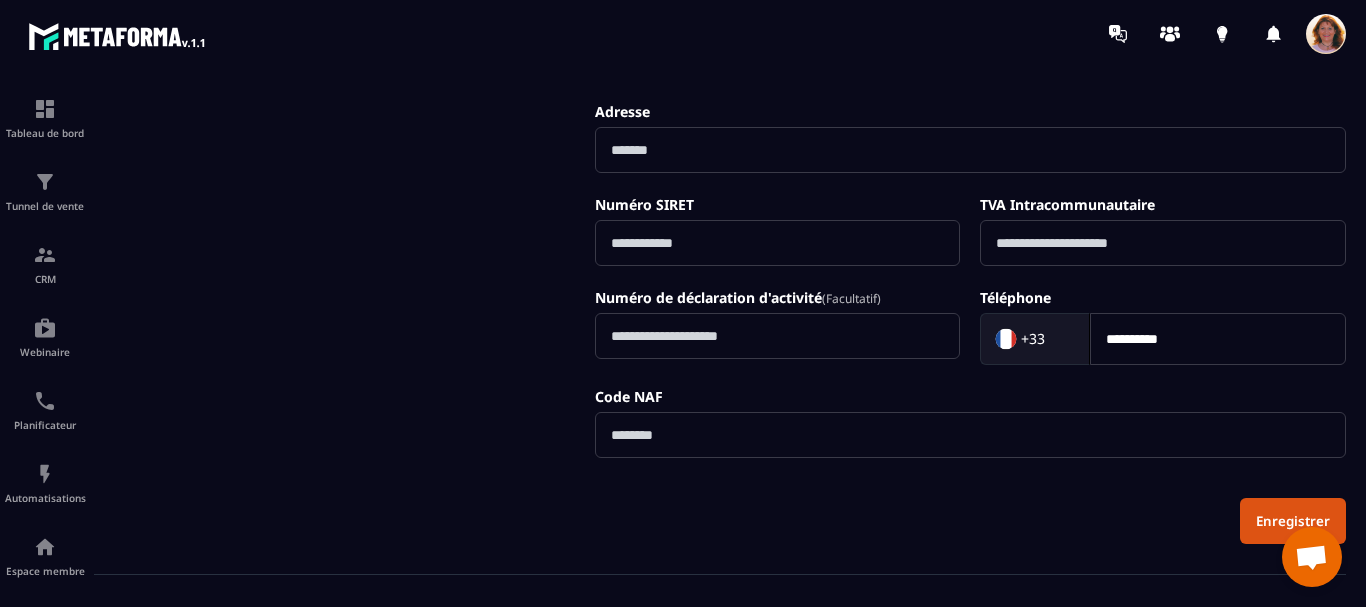 type on "*********" 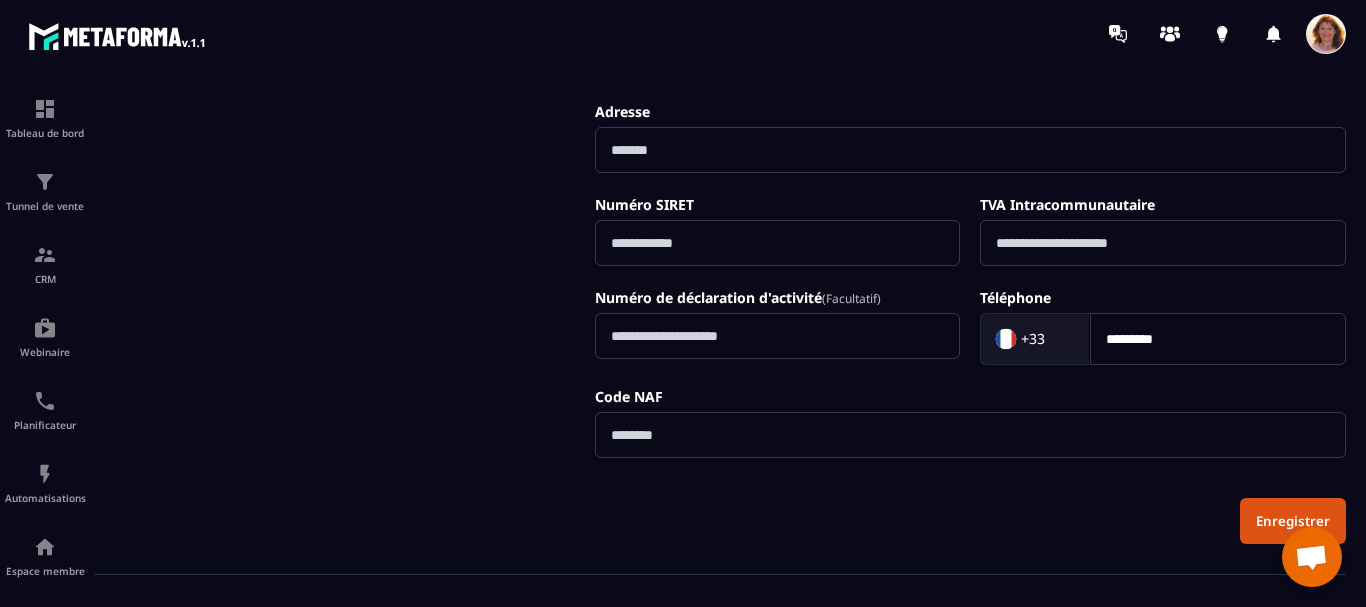 click at bounding box center (970, 435) 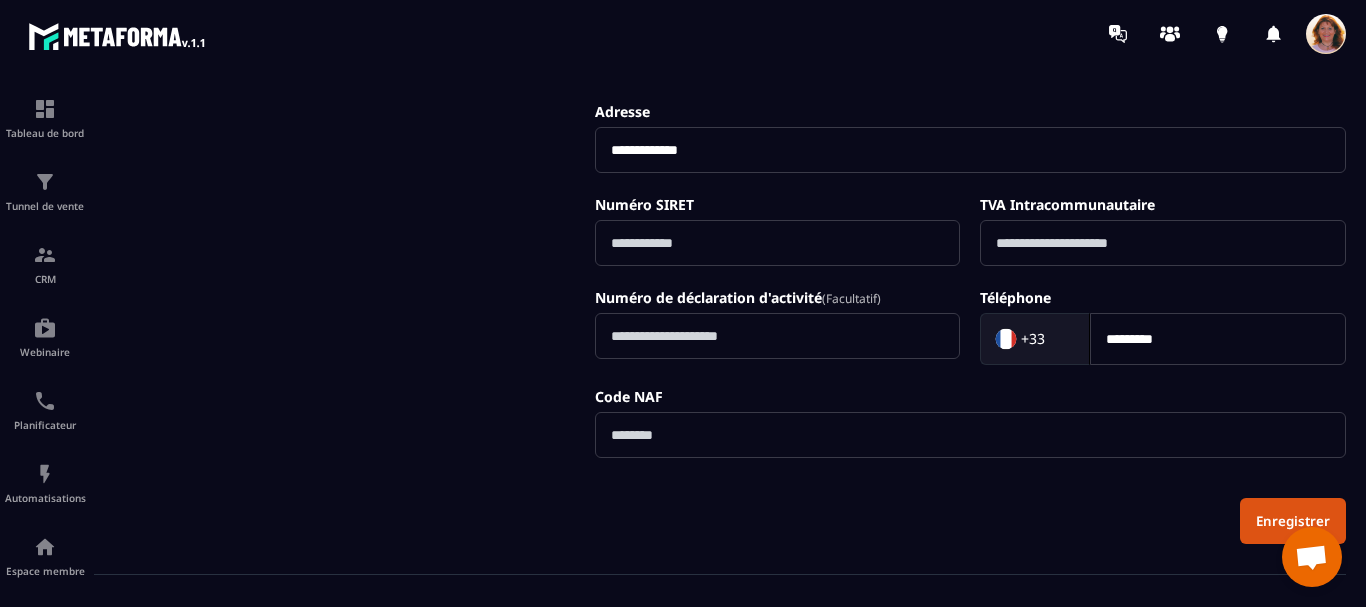 type on "**********" 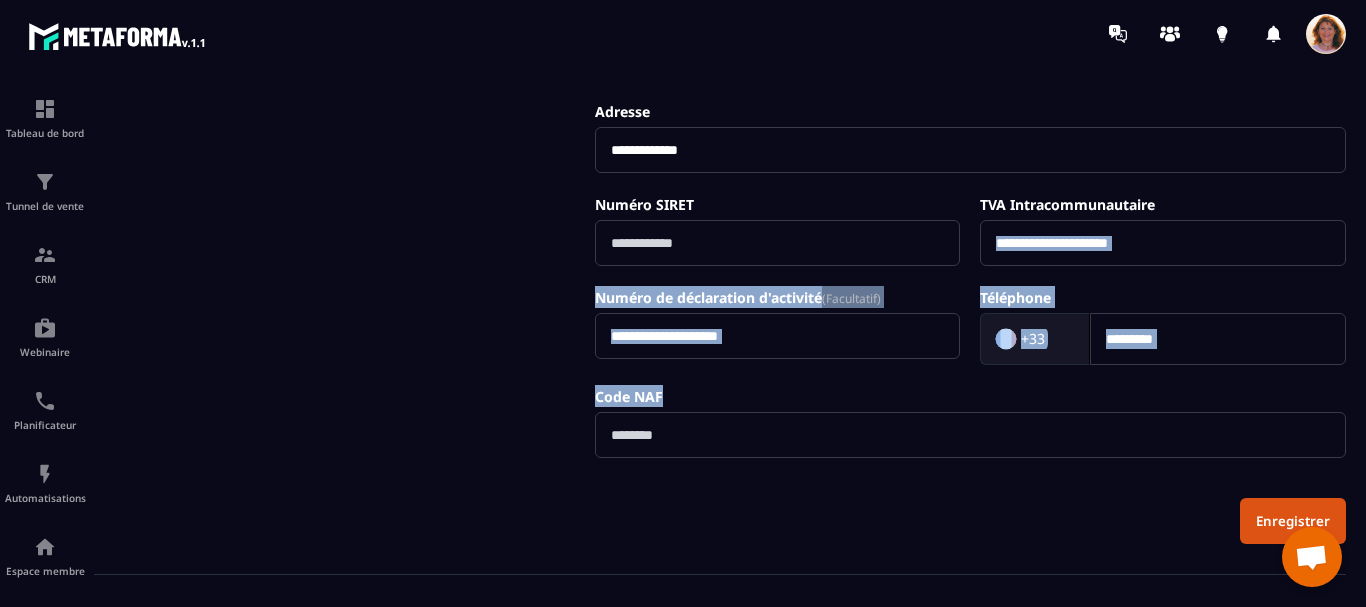 drag, startPoint x: 1365, startPoint y: 402, endPoint x: 1353, endPoint y: 212, distance: 190.37857 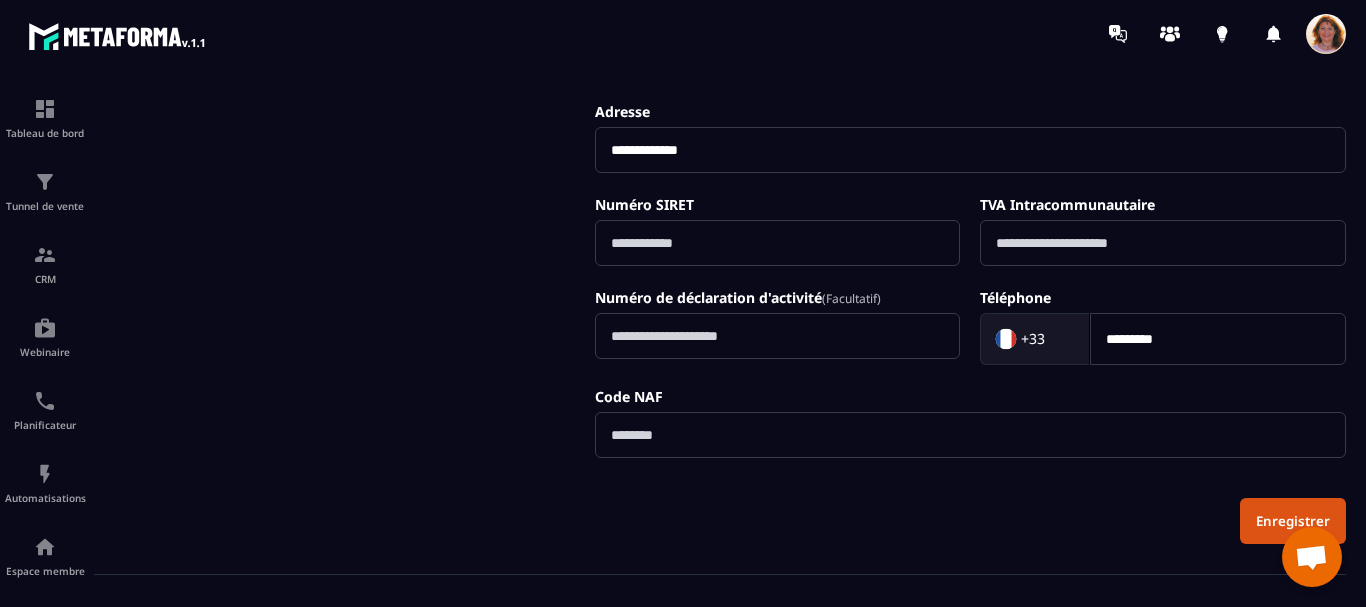 click on "Détails de votre Entreprise Vérifiez et actualisez les informations de votre entreprise pour garantir leur exactitude. Nom, forme juridique, adresse, N° de SIRET, etc. : chaque détail compte pour assurer une représentation fidèle de votre société." at bounding box center [344, 184] 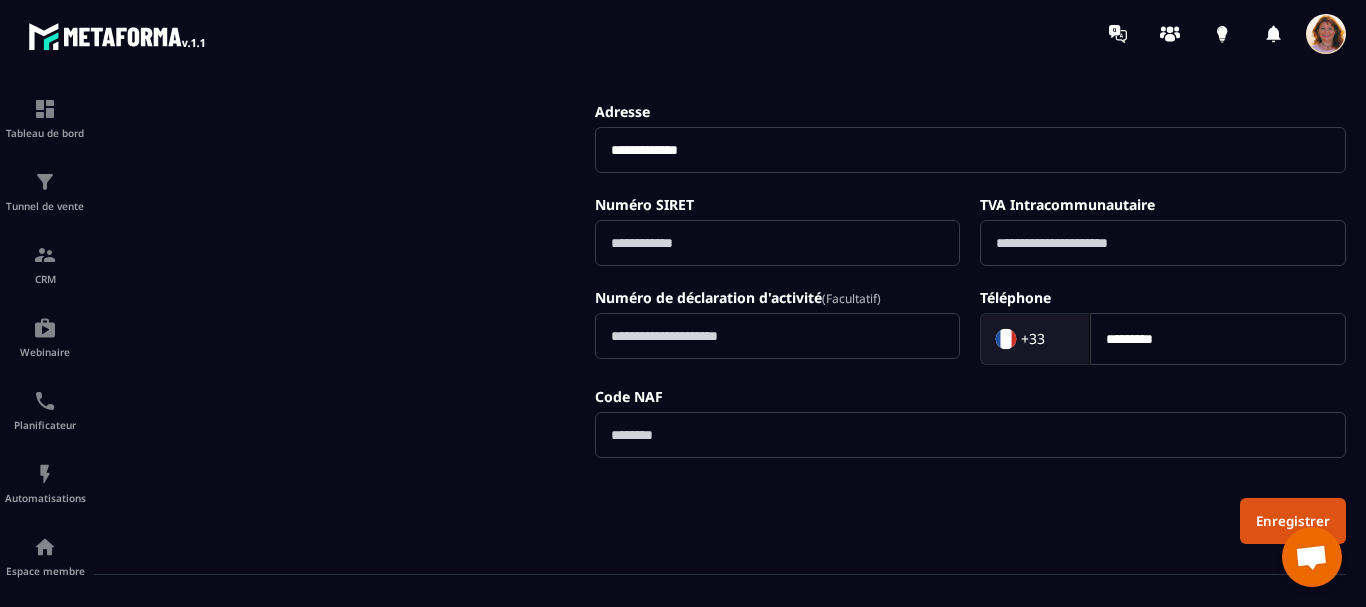 click at bounding box center [970, 435] 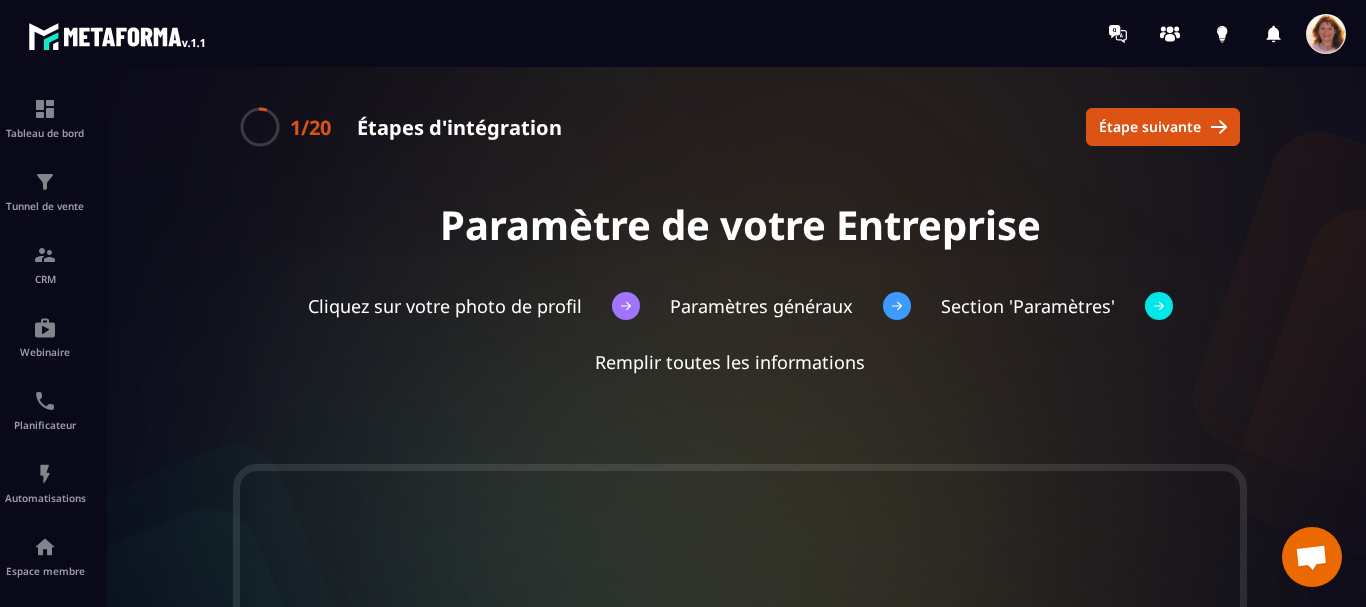 click at bounding box center [1326, 34] 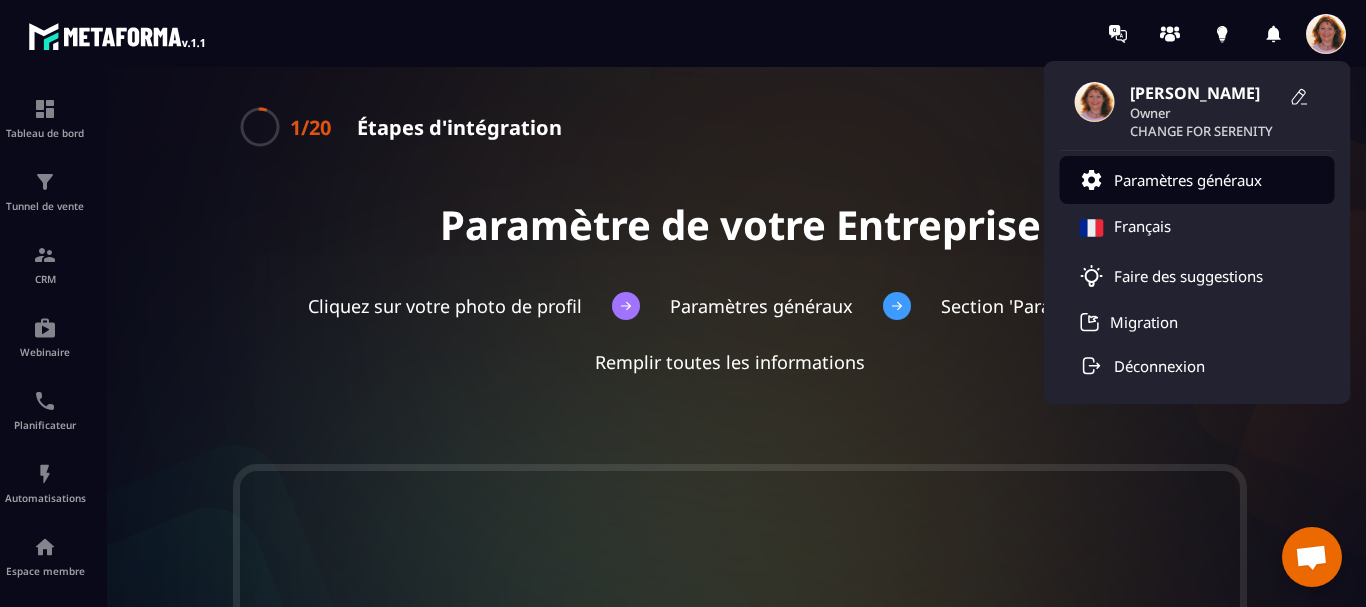 click on "Paramètres généraux" at bounding box center (1188, 180) 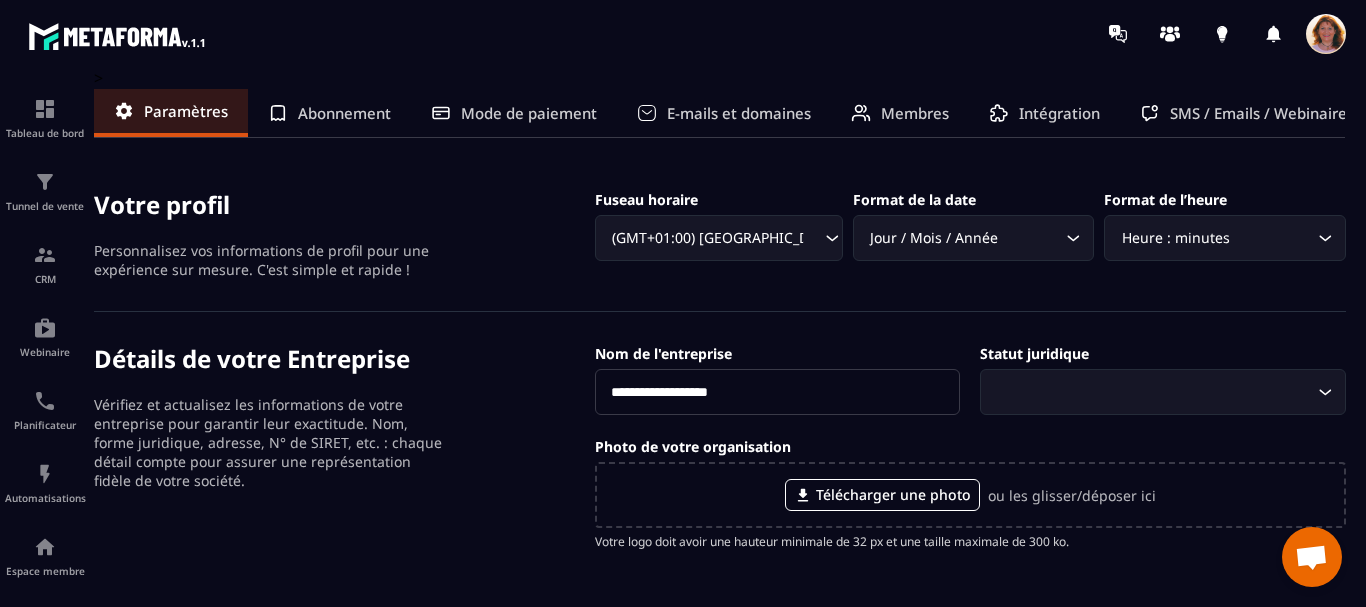 click on "**********" at bounding box center (778, 392) 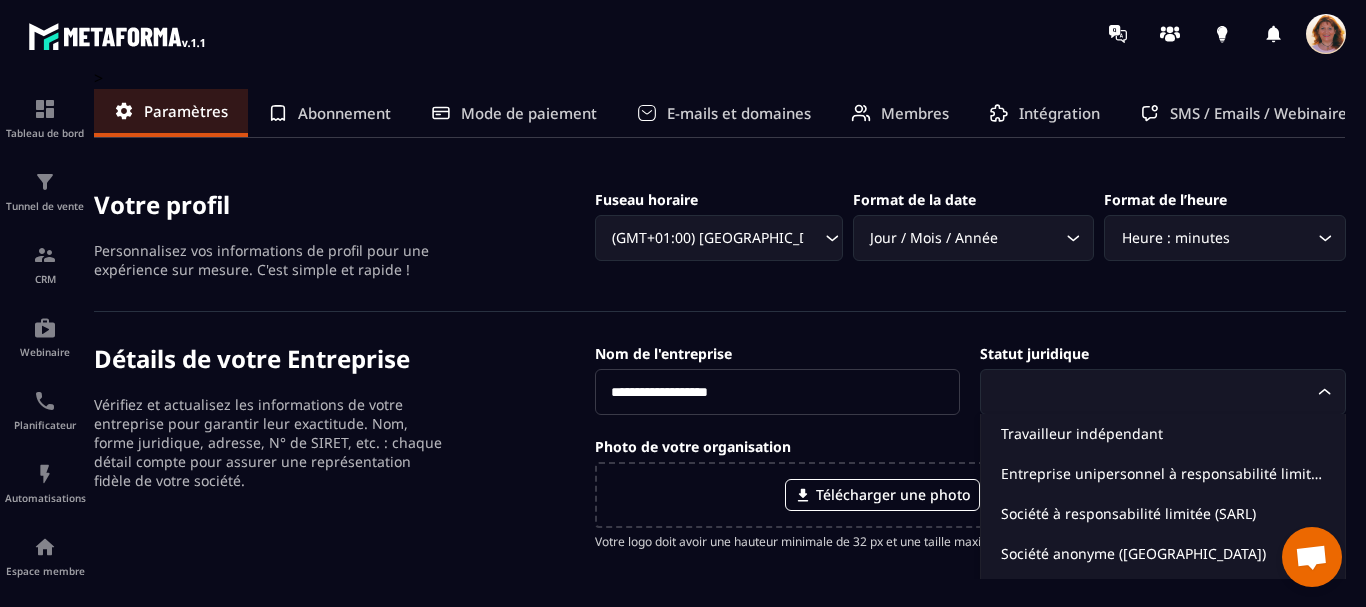click 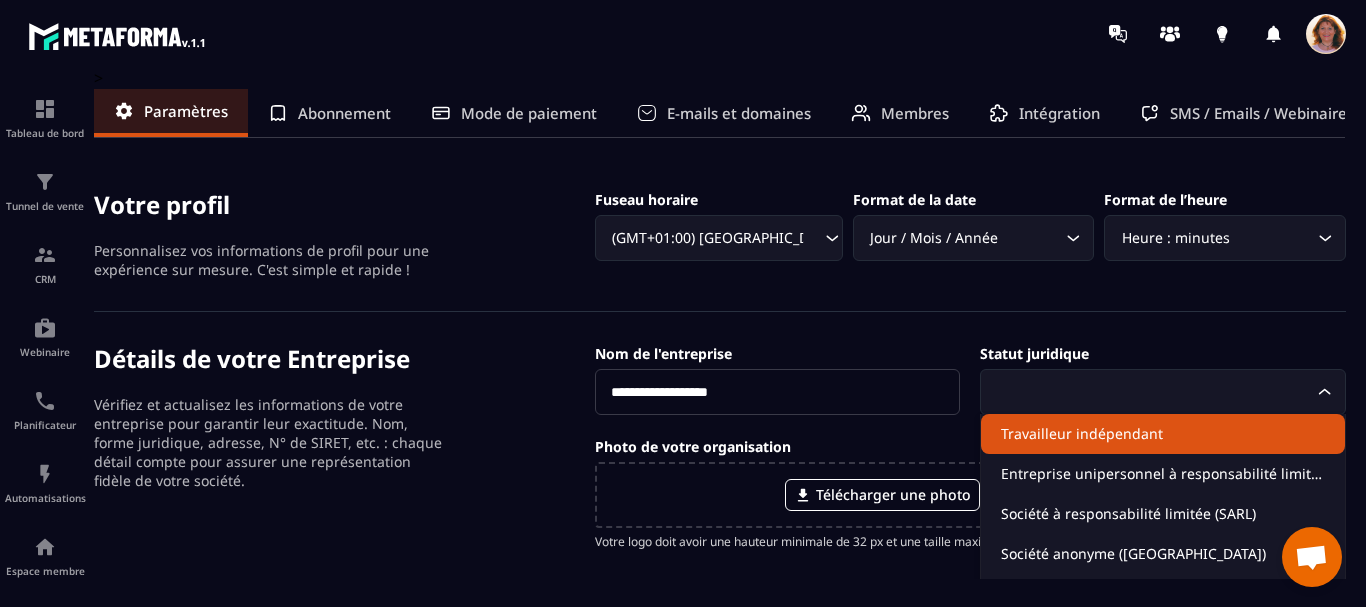 click on "Travailleur indépendant" 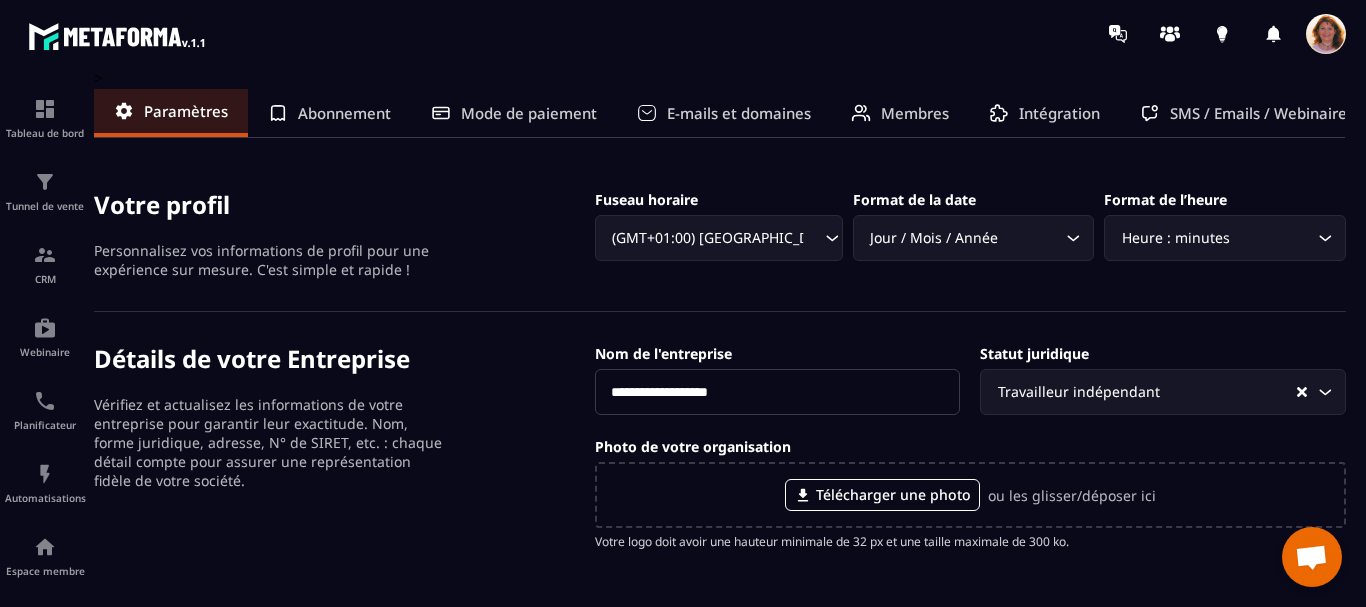 drag, startPoint x: 780, startPoint y: 385, endPoint x: 576, endPoint y: 388, distance: 204.02206 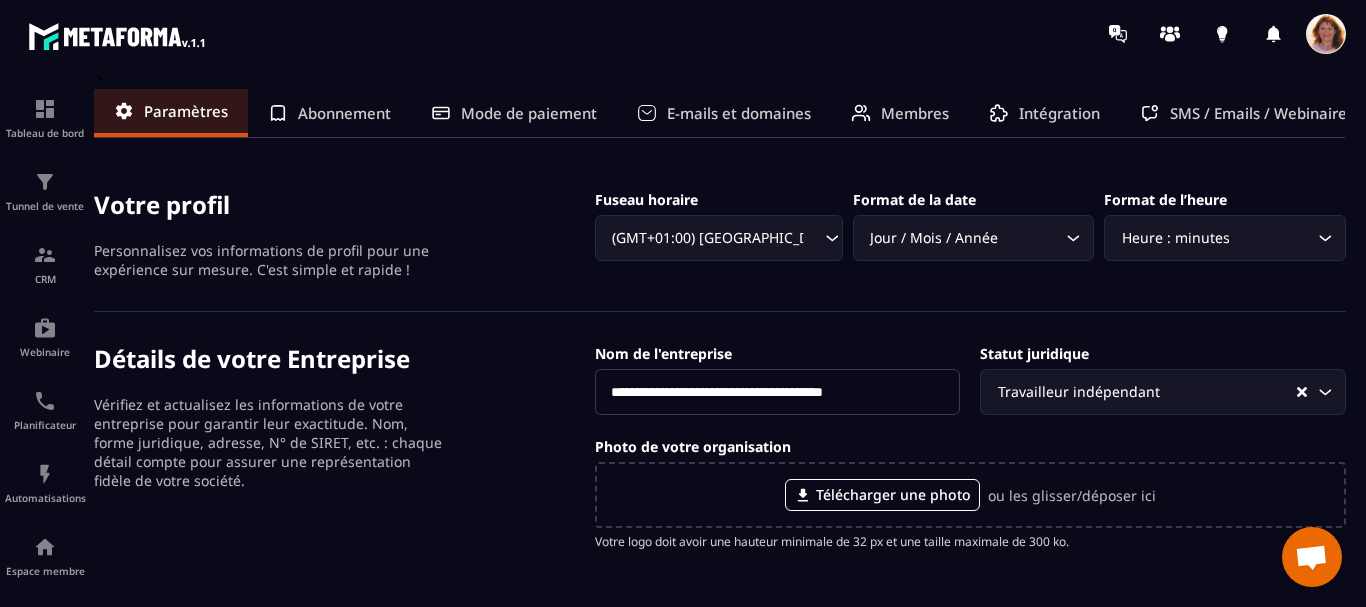 click on "**********" at bounding box center [778, 392] 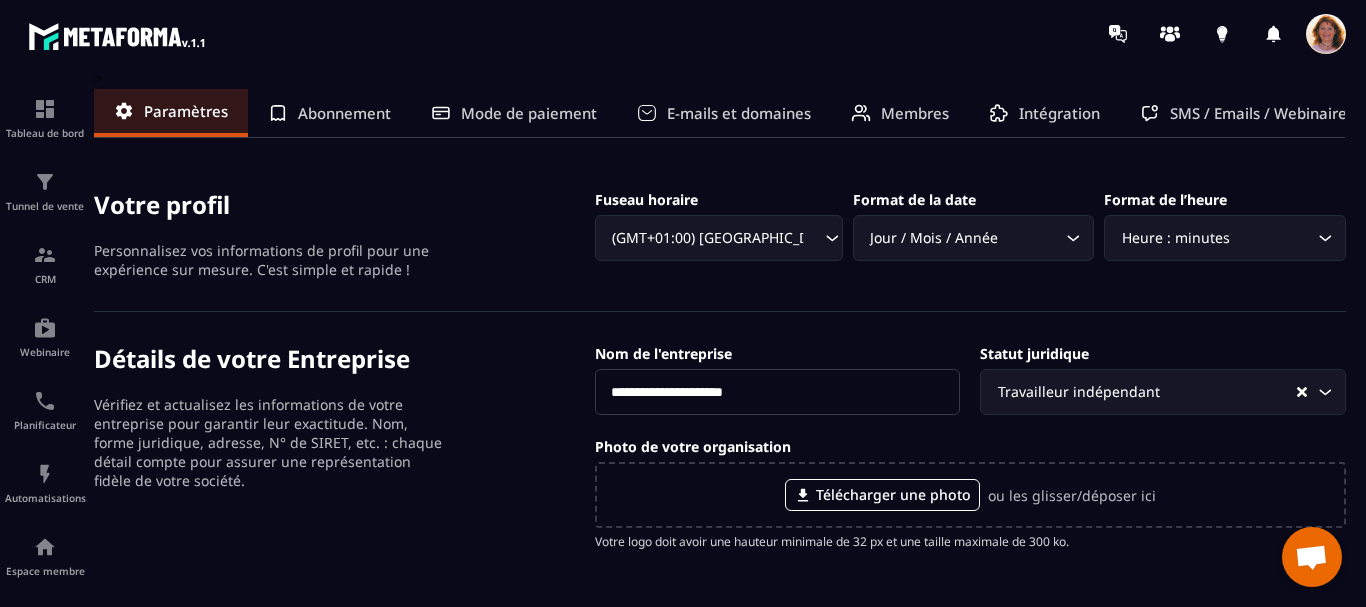 type on "**********" 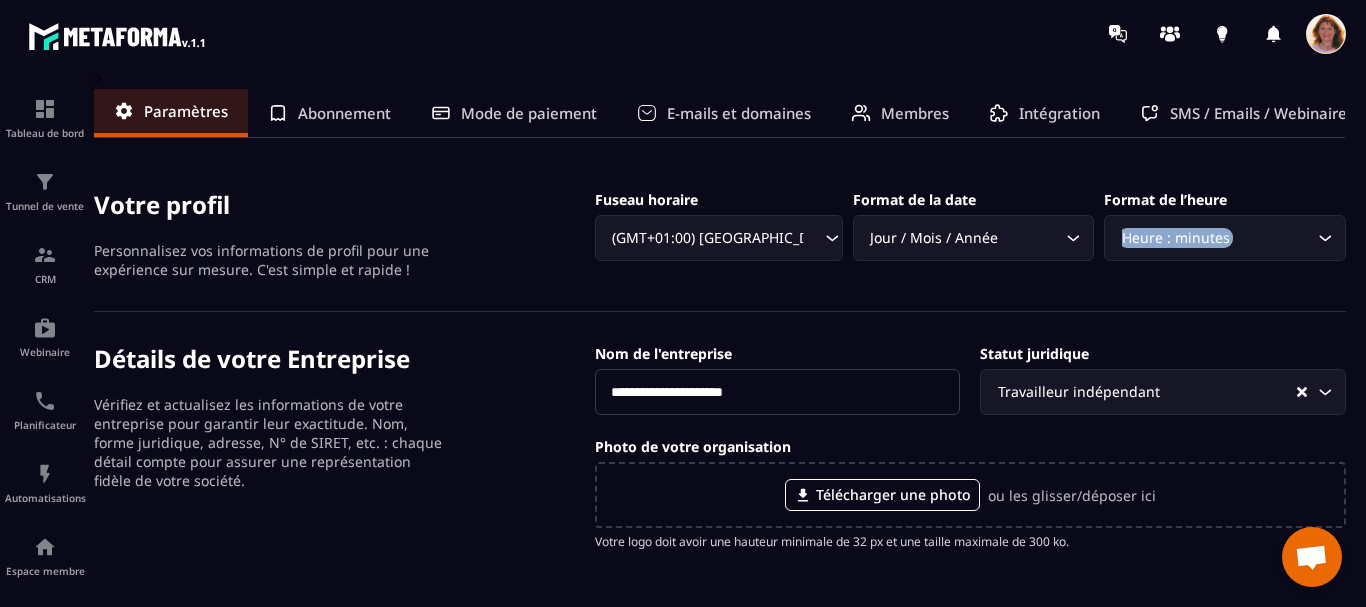 drag, startPoint x: 1365, startPoint y: 153, endPoint x: 1365, endPoint y: 274, distance: 121 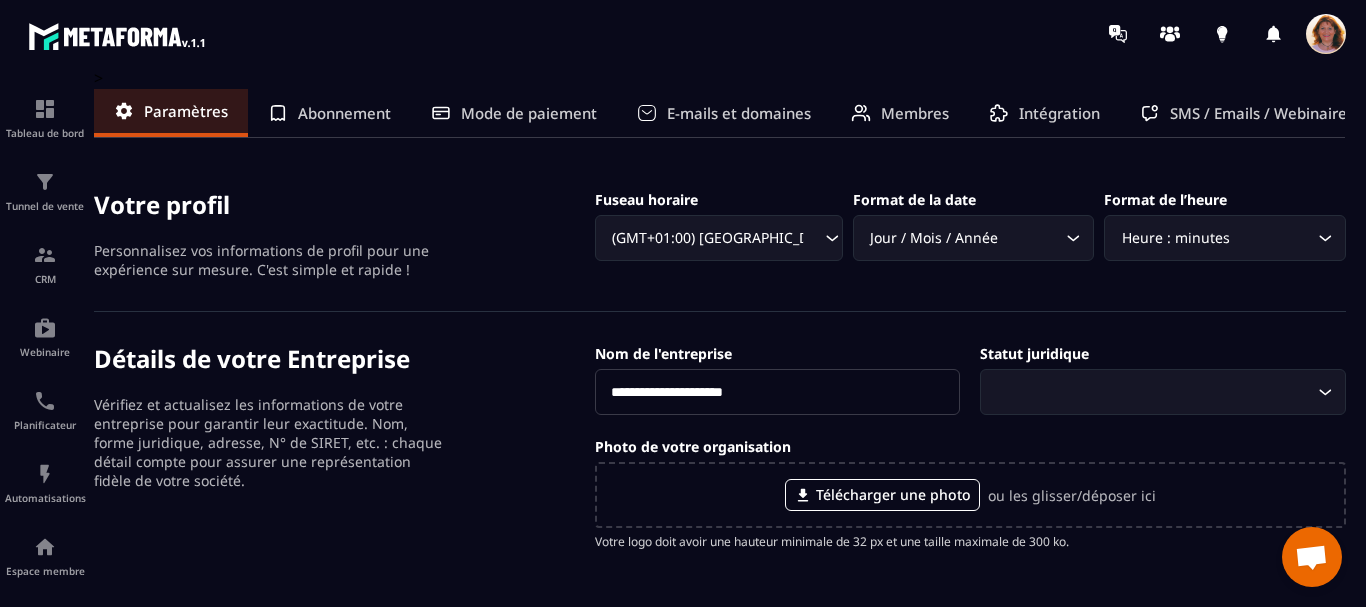 drag, startPoint x: 752, startPoint y: 391, endPoint x: 568, endPoint y: 401, distance: 184.27155 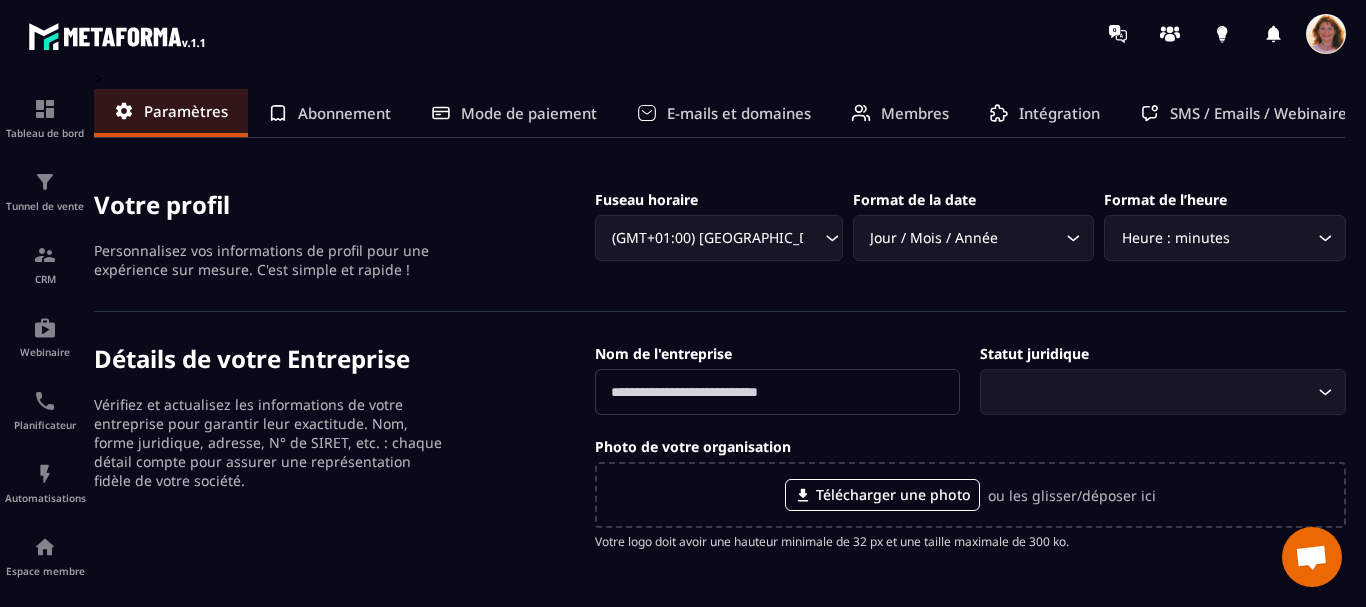 type 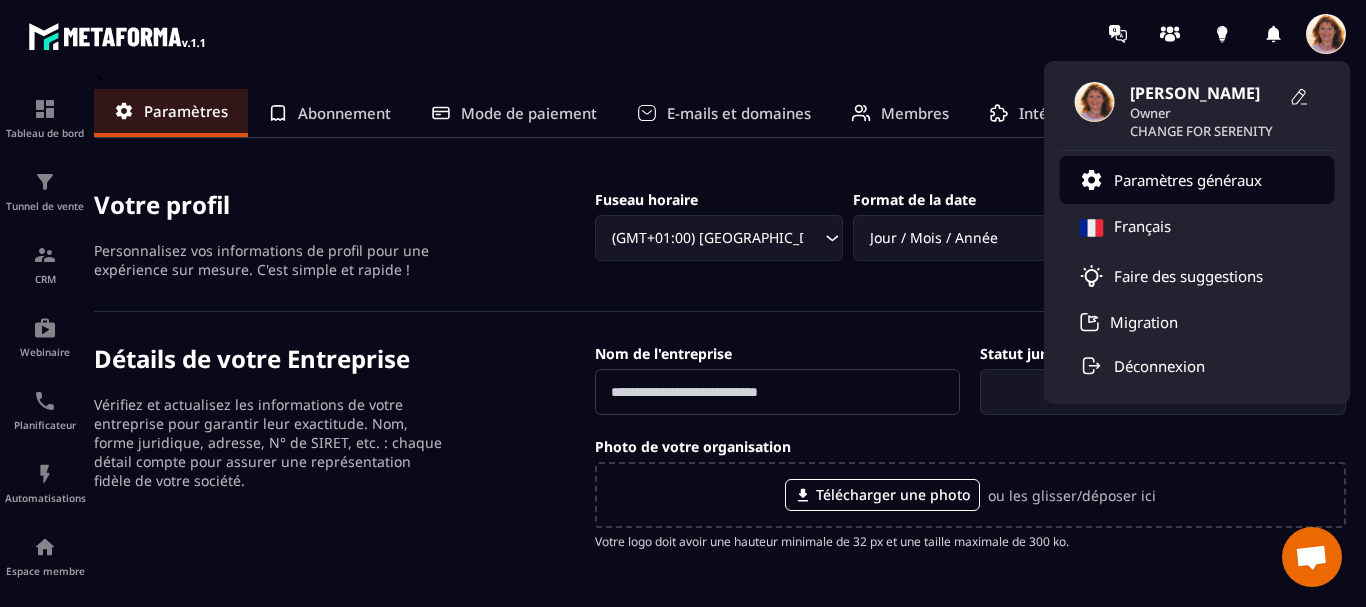 click on "Paramètres généraux" at bounding box center [1188, 180] 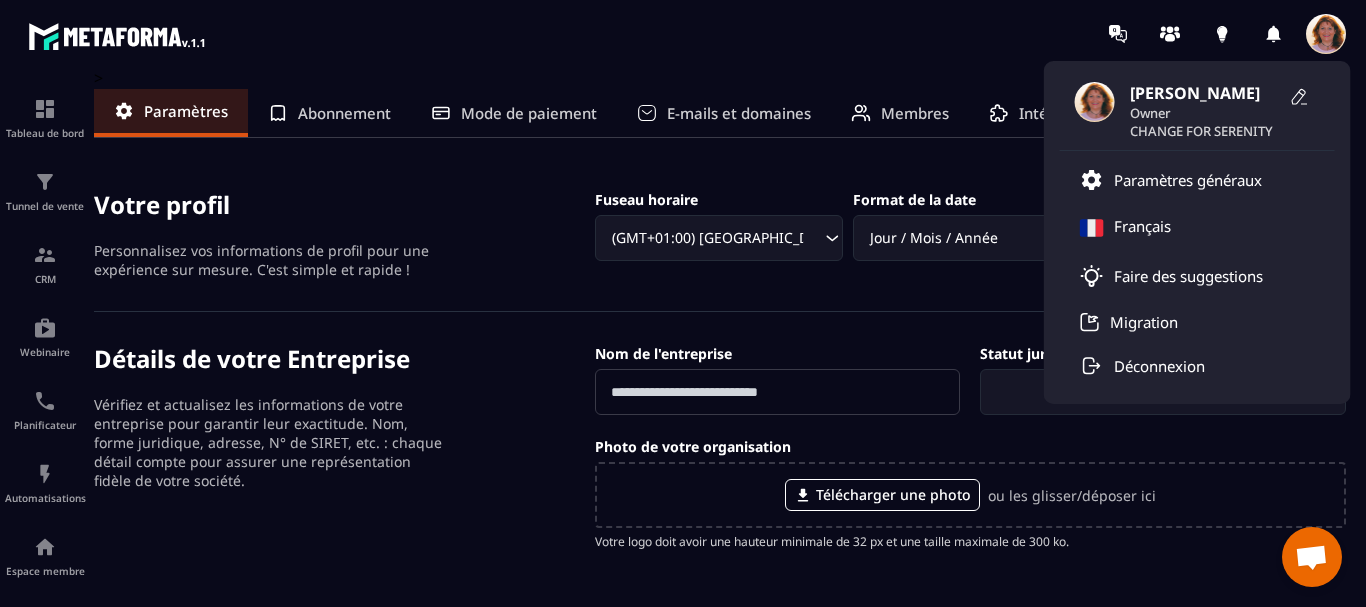 click at bounding box center (1311, 559) 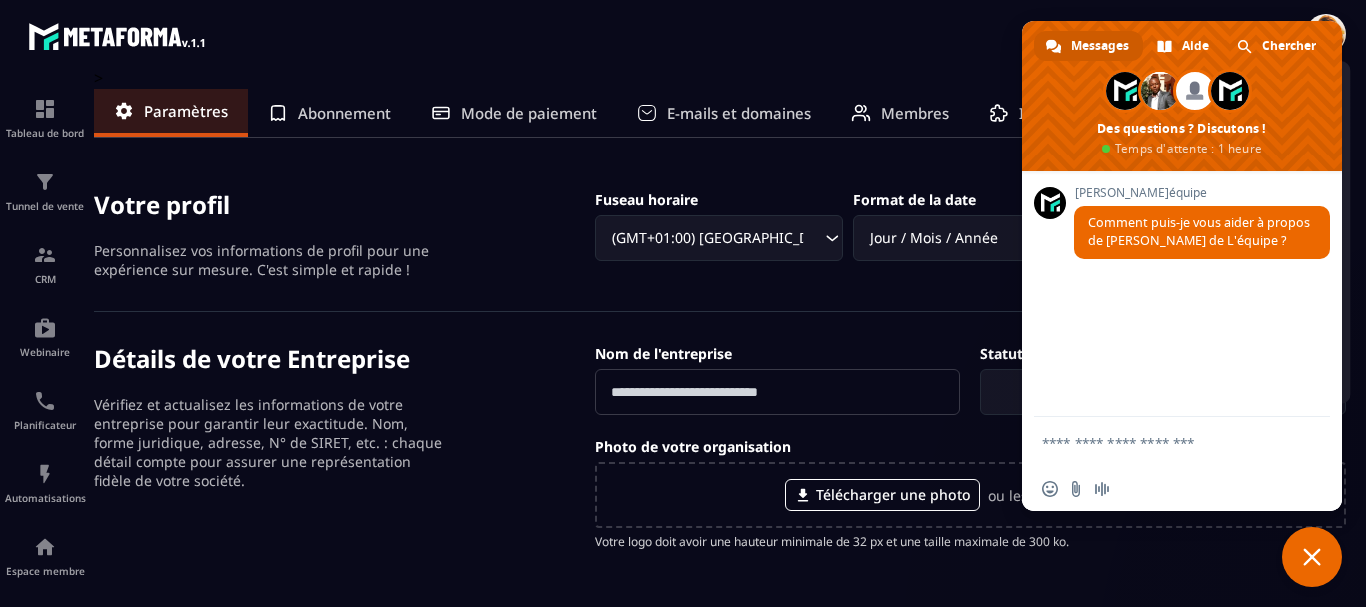 click at bounding box center (1162, 442) 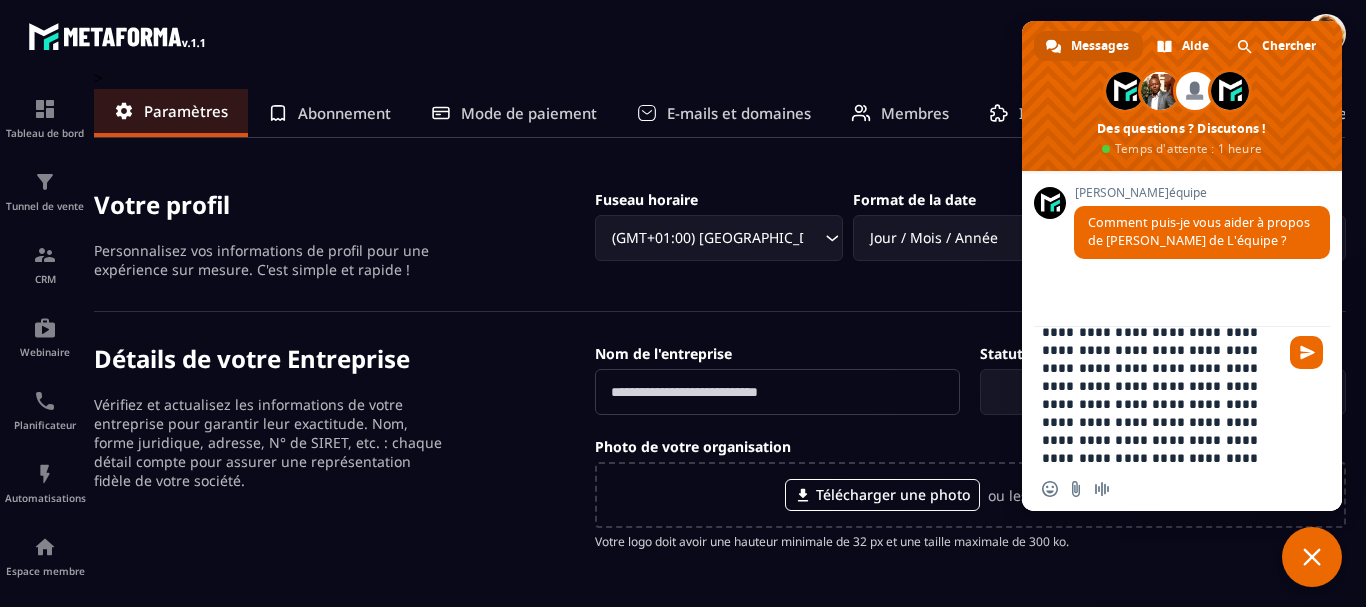 scroll, scrollTop: 93, scrollLeft: 0, axis: vertical 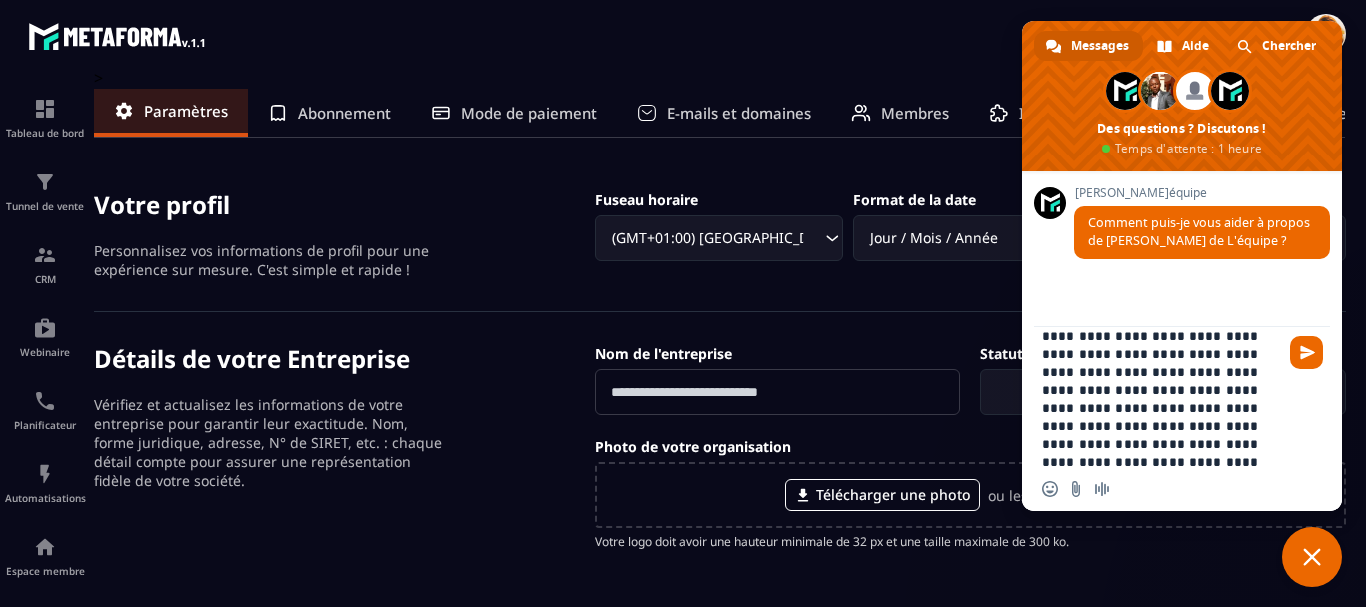 click on "**********" at bounding box center [1162, 397] 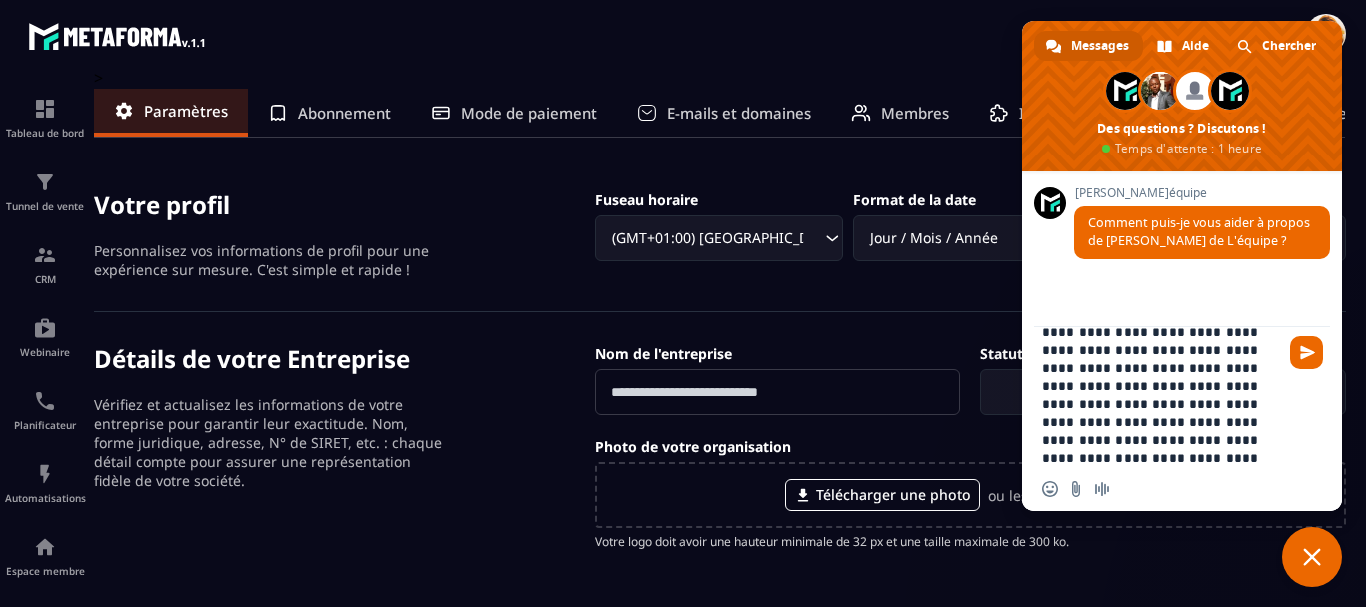 scroll, scrollTop: 39, scrollLeft: 0, axis: vertical 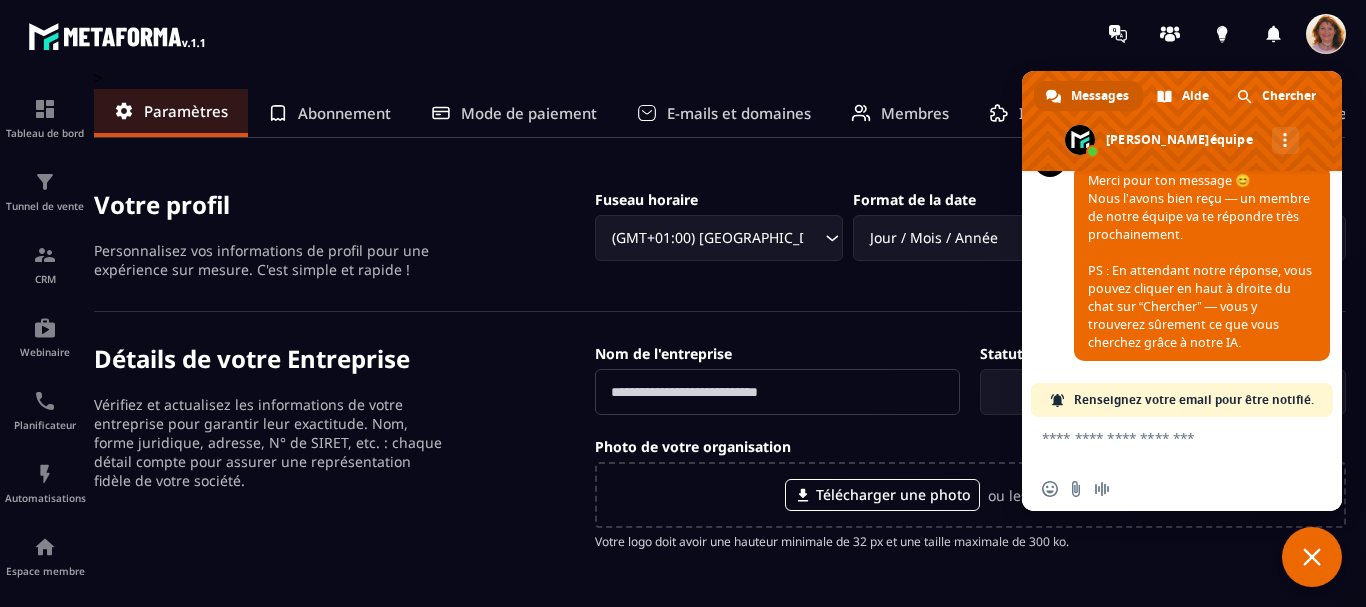 click on "Renseignez votre email pour être notifié." at bounding box center [1194, 400] 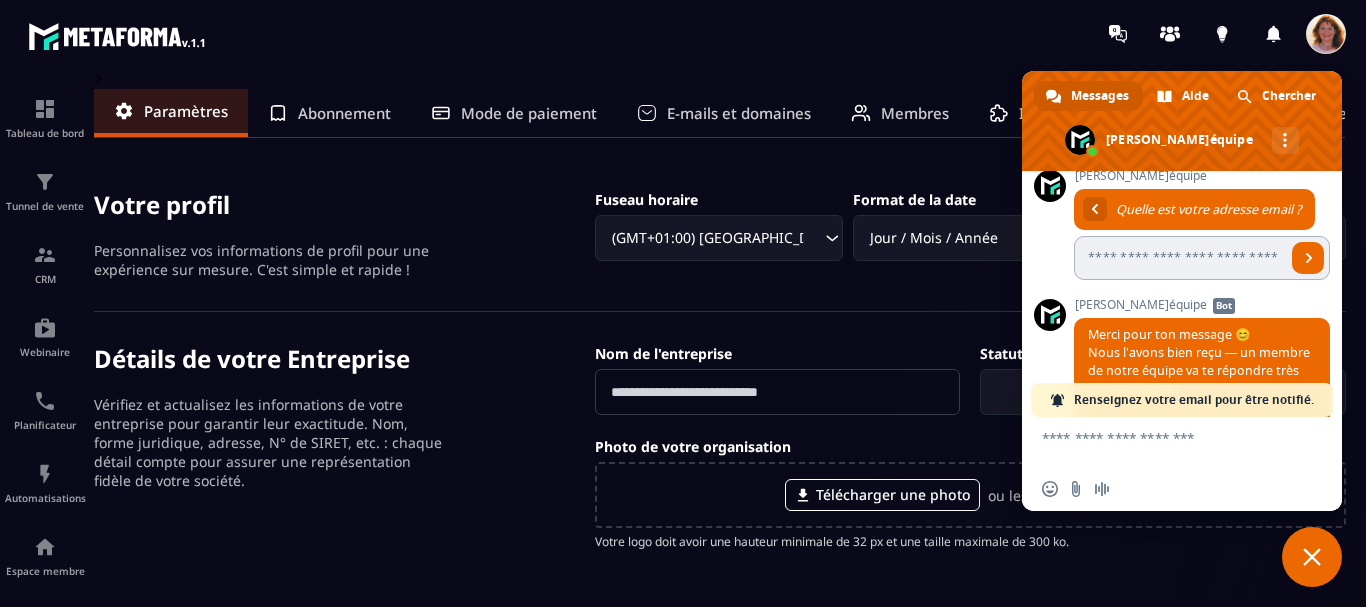 click at bounding box center (1180, 258) 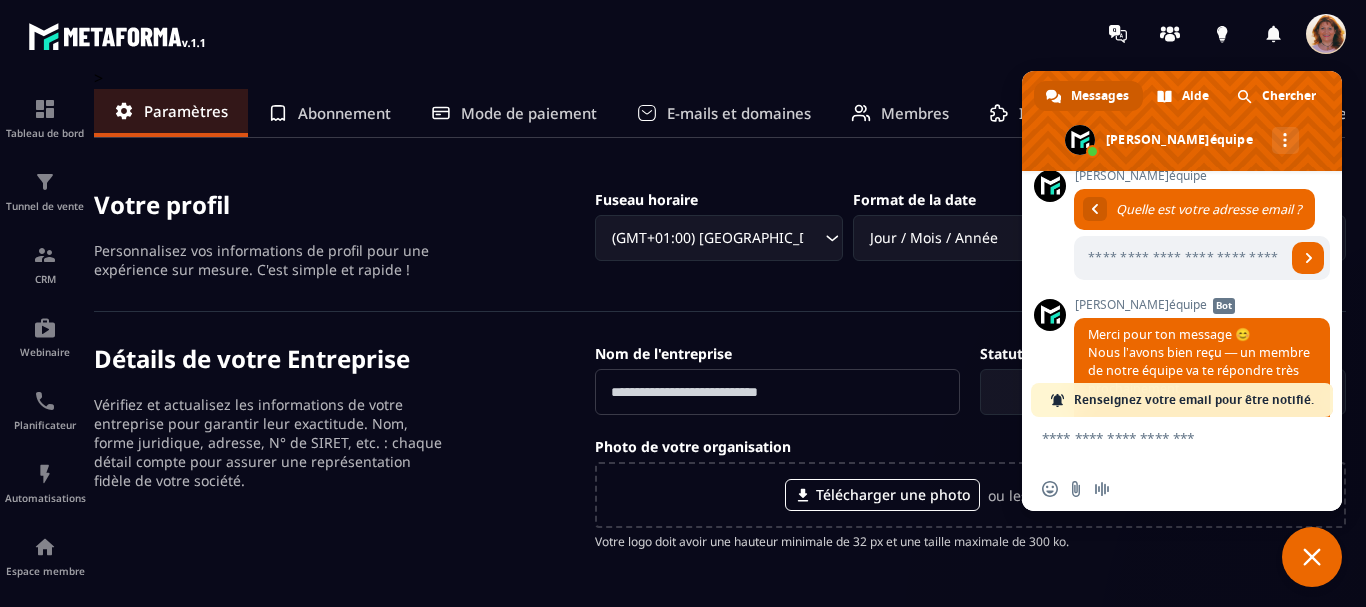 type on "**********" 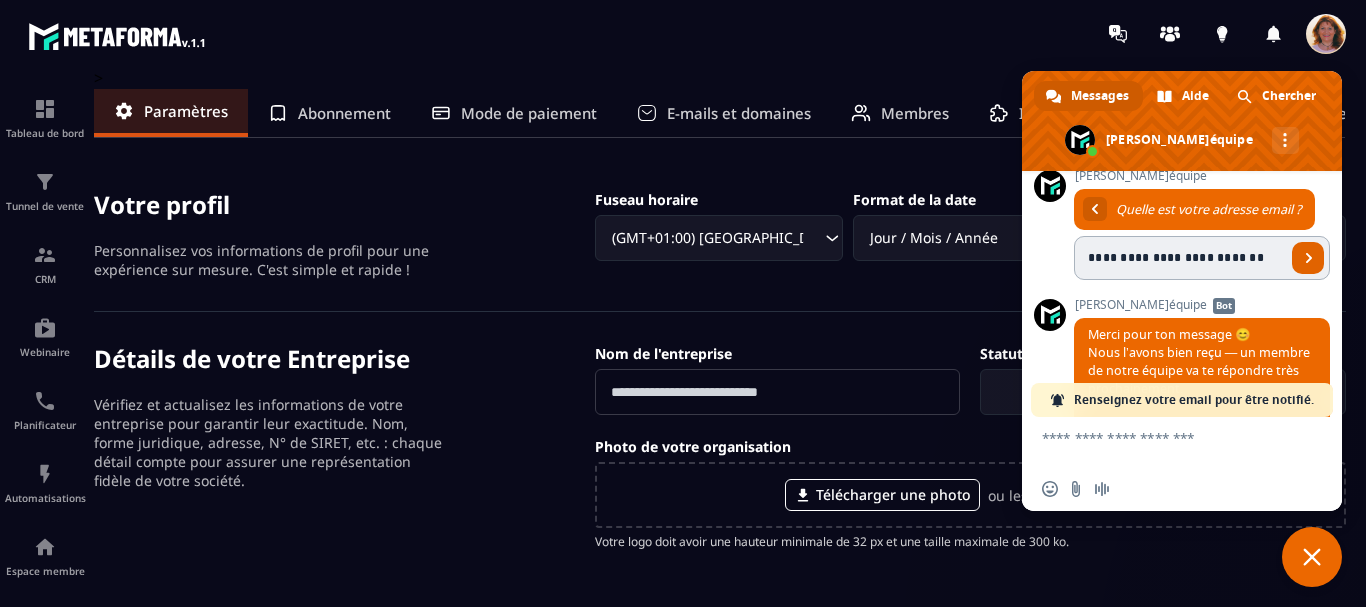 click at bounding box center [1308, 258] 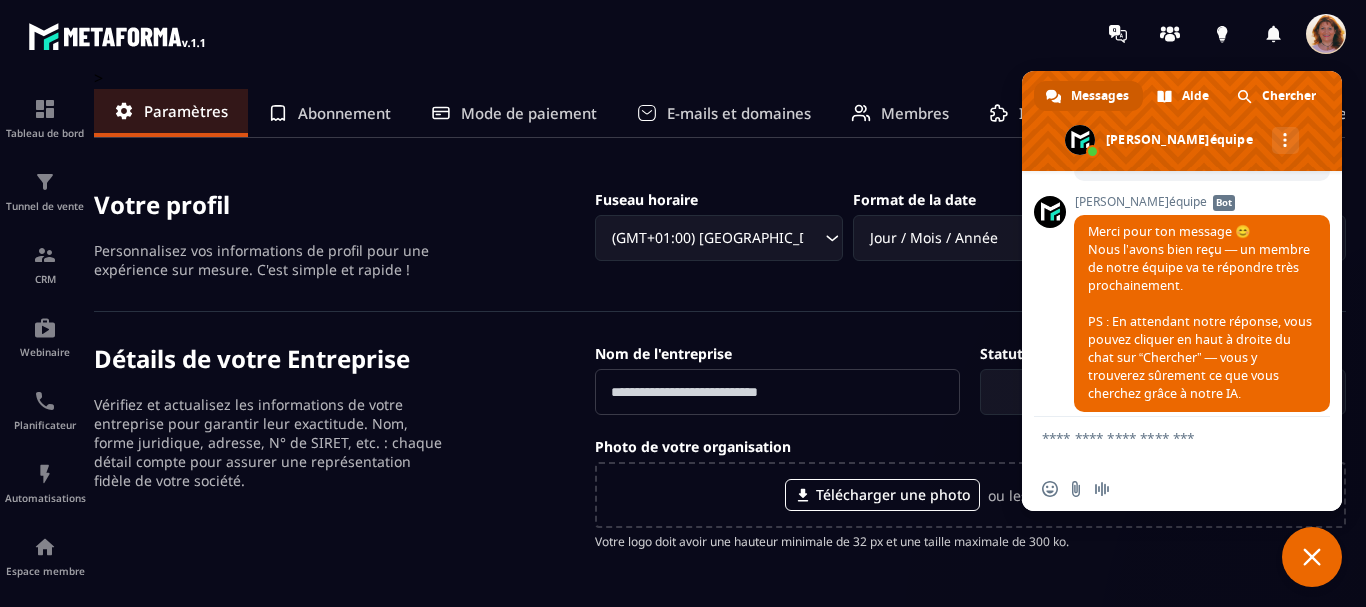 scroll, scrollTop: 433, scrollLeft: 0, axis: vertical 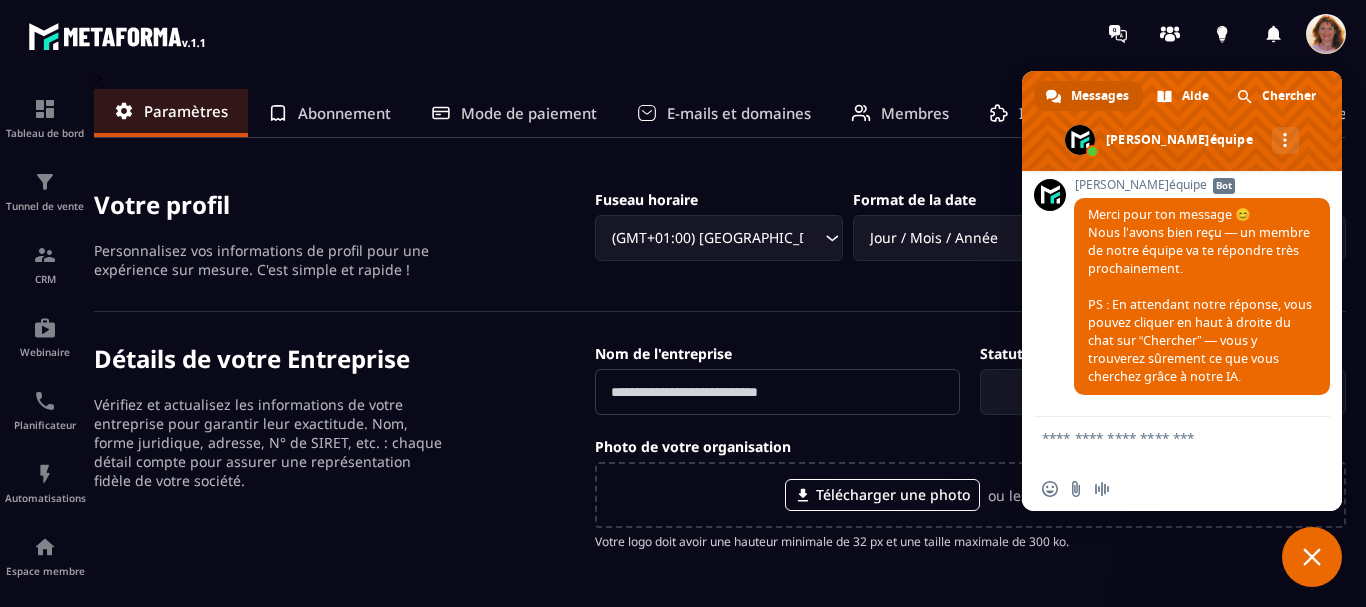 click on ">  Paramètres Abonnement Mode de paiement E-mails et domaines Membres Intégration SMS / Emails / Webinaires WhatsApp Votre profil Personnalisez vos informations de profil pour une expérience sur mesure. C'est simple et rapide ! Fuseau horaire (GMT+01:00) Paris Loading... Format de la date Jour / Mois / Année Loading... Format de l’heure Heure : minutes Loading... Détails de votre Entreprise Vérifiez et actualisez les informations de votre entreprise pour garantir leur exactitude. Nom, forme juridique, adresse, N° de SIRET, etc. : chaque détail compte pour assurer une représentation fidèle de votre société. Nom de l'entreprise Statut juridique Loading... Photo de votre organisation  Télécharger une photo  ou les glisser/déposer ici Votre logo doit avoir une hauteur minimale de 32 px et une taille maximale de 300 ko. Adresse Numéro SIRET TVA Intracommunautaire Numéro de déclaration d'activité  (Facultatif) Téléphone +33 Loading... Code NAF Enregistrer Mention obligatoire Type Statut" at bounding box center (720, 759) 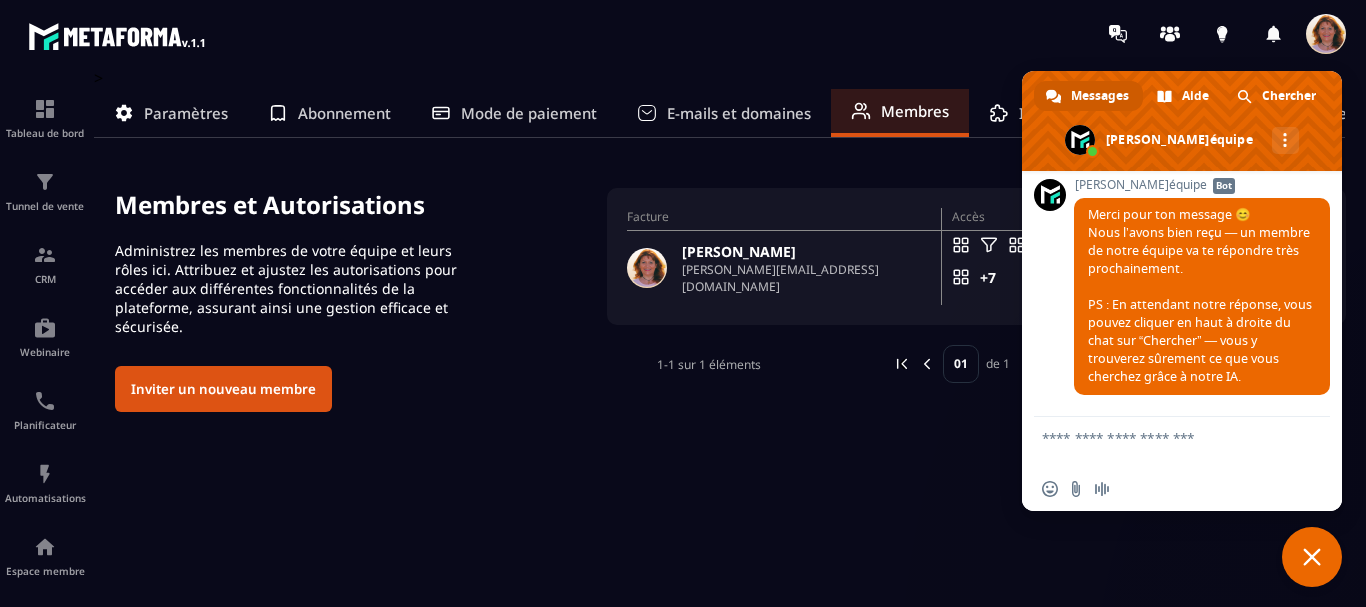 click on ">  Paramètres Abonnement Mode de paiement E-mails et domaines Membres Intégration SMS / Emails / Webinaires WhatsApp Membres et Autorisations Administrez les membres de votre équipe et leurs rôles ici. Attribuez et ajustez les autorisations pour accéder aux différentes fonctionnalités de la plateforme, assurant ainsi une gestion efficace et sécurisée. Inviter un nouveau membre Facture Accès Rôle [PERSON_NAME] [PERSON_NAME][EMAIL_ADDRESS][DOMAIN_NAME] +7 Accès en modification Owner Loading... 1-1 sur 1 éléments 01 de 1" 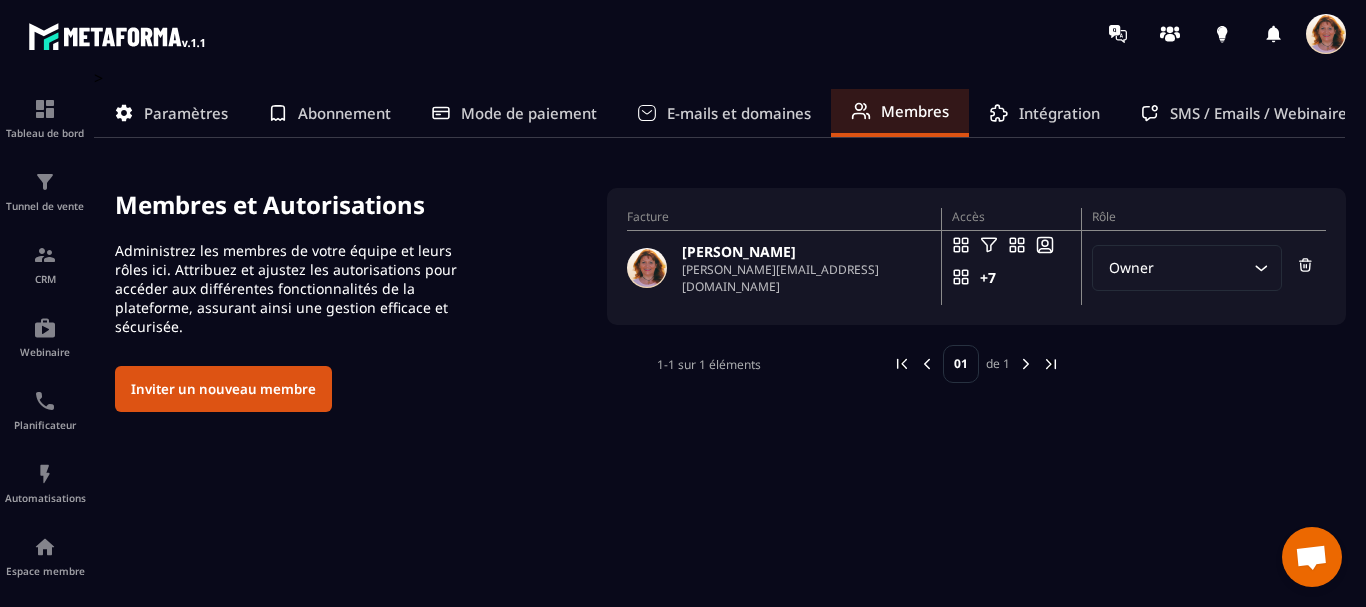click at bounding box center [647, 268] 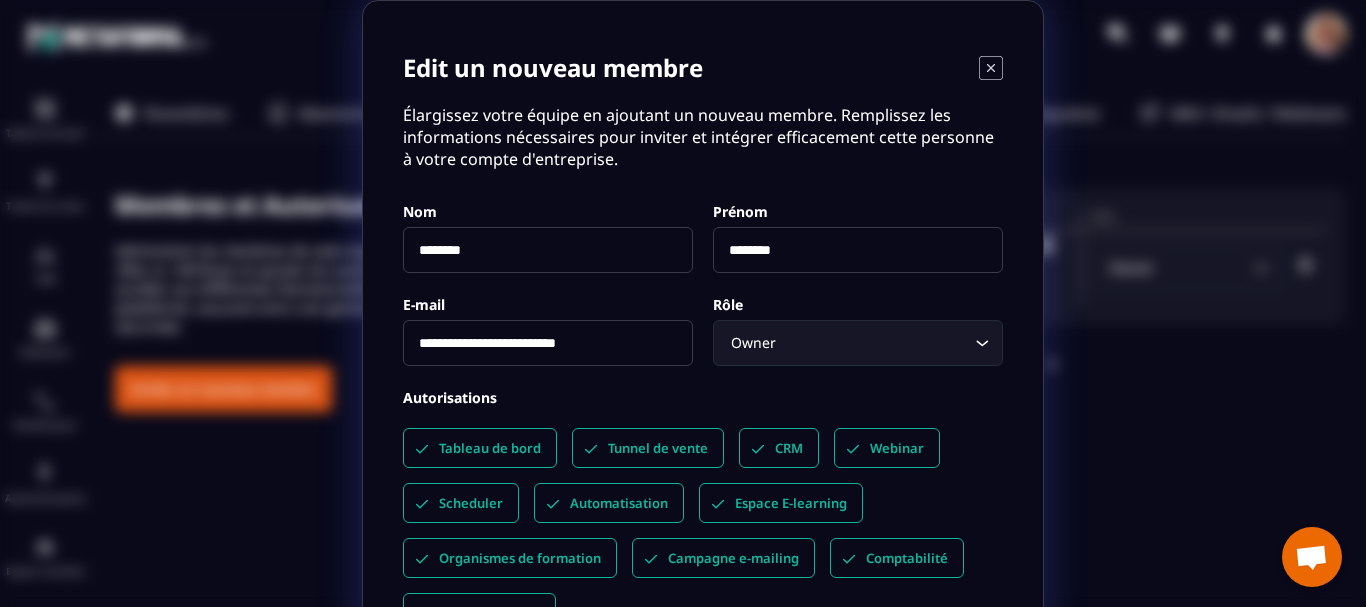 click 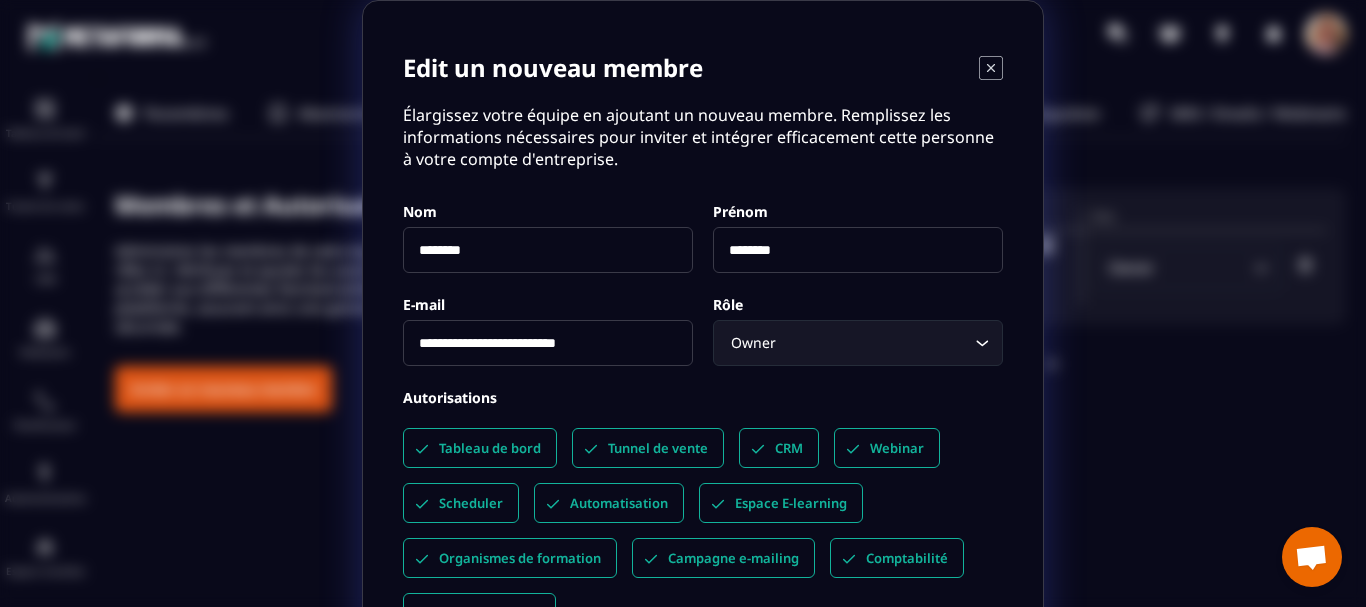 click 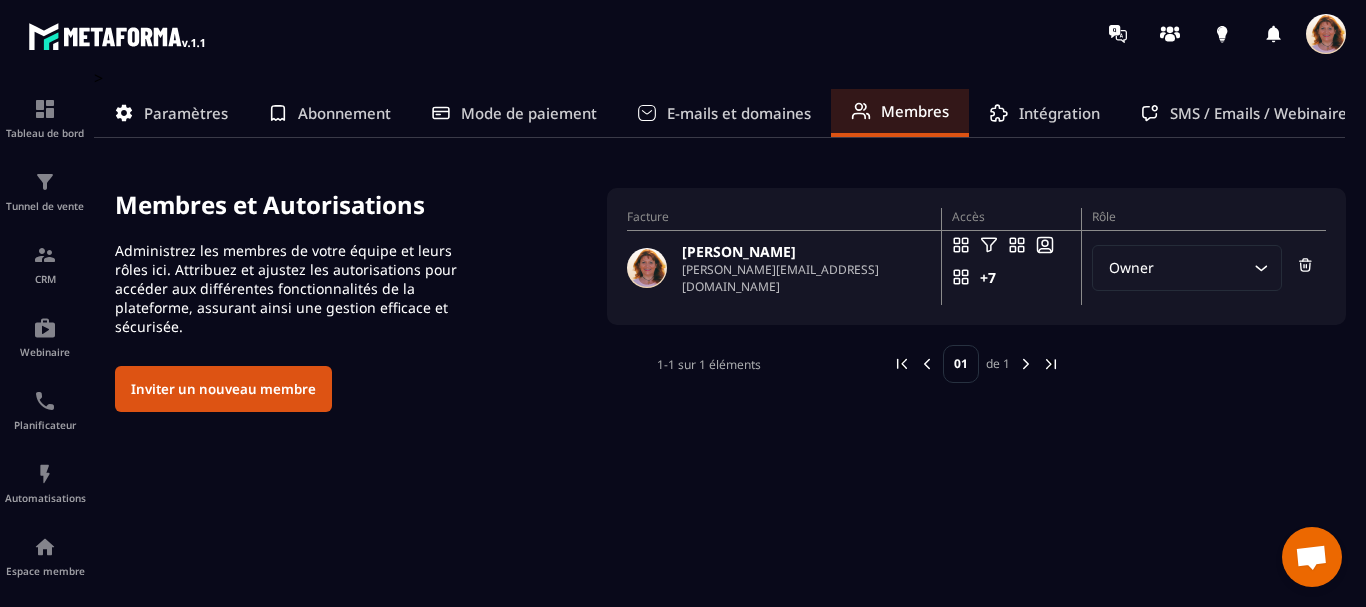 click at bounding box center (1326, 34) 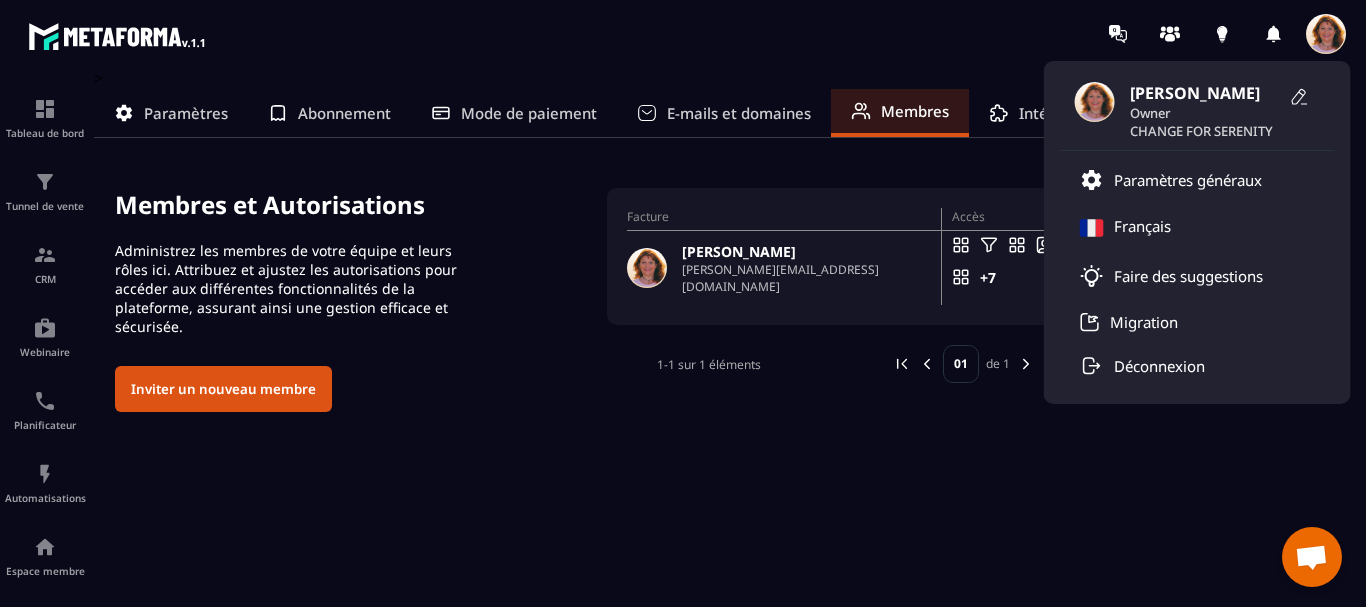 click on "Paramètres" at bounding box center (186, 113) 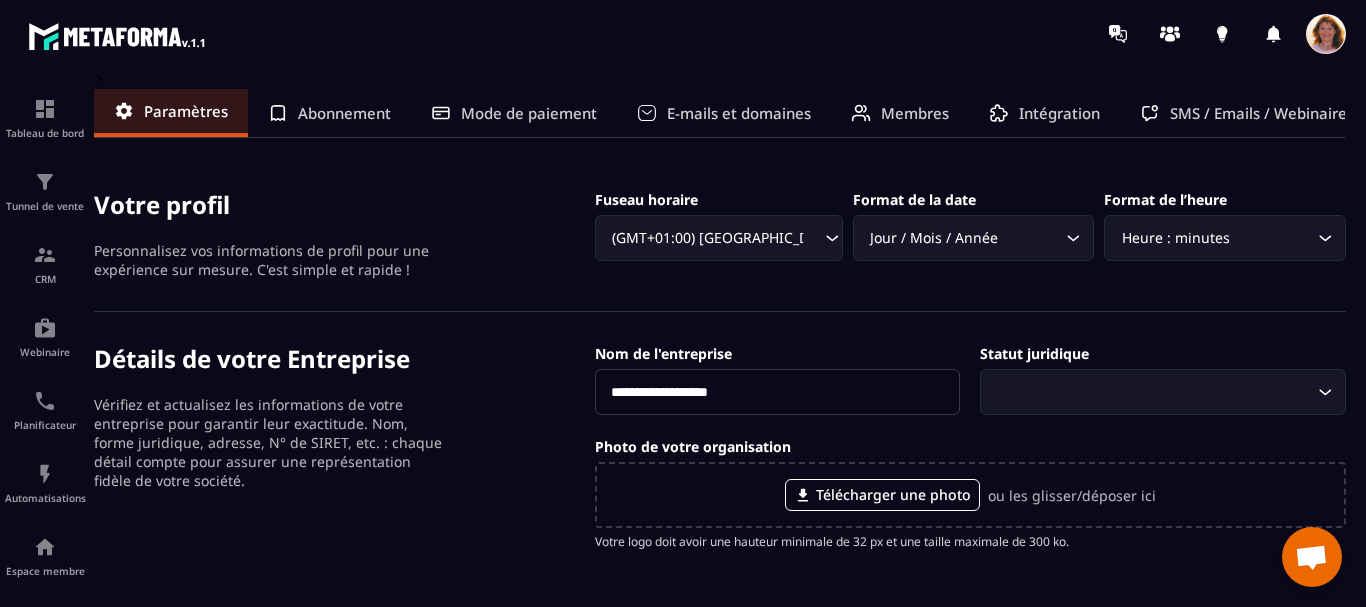 drag, startPoint x: 824, startPoint y: 396, endPoint x: 617, endPoint y: 396, distance: 207 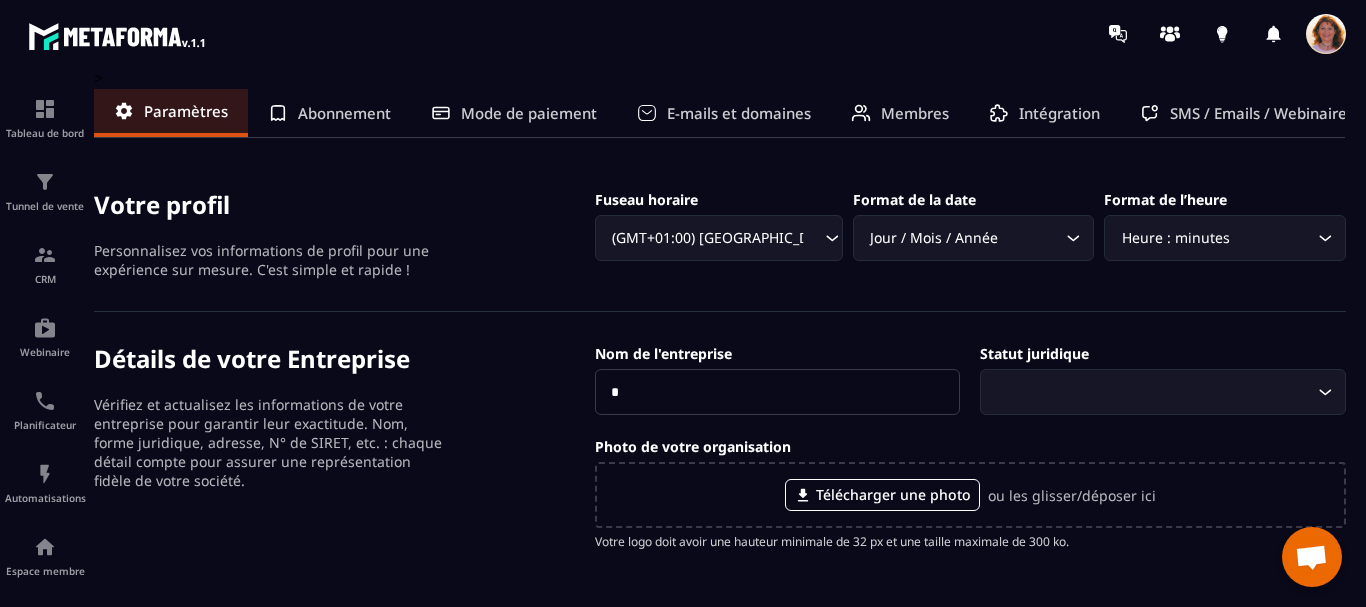 type on "*" 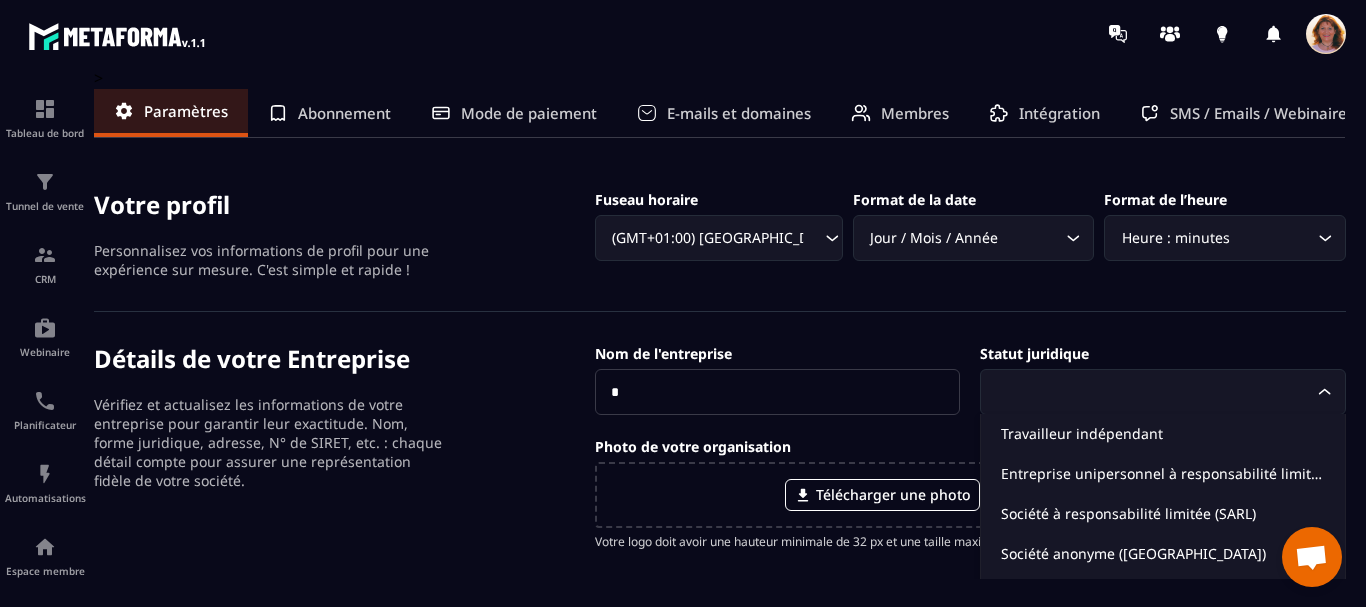 click on "Loading..." 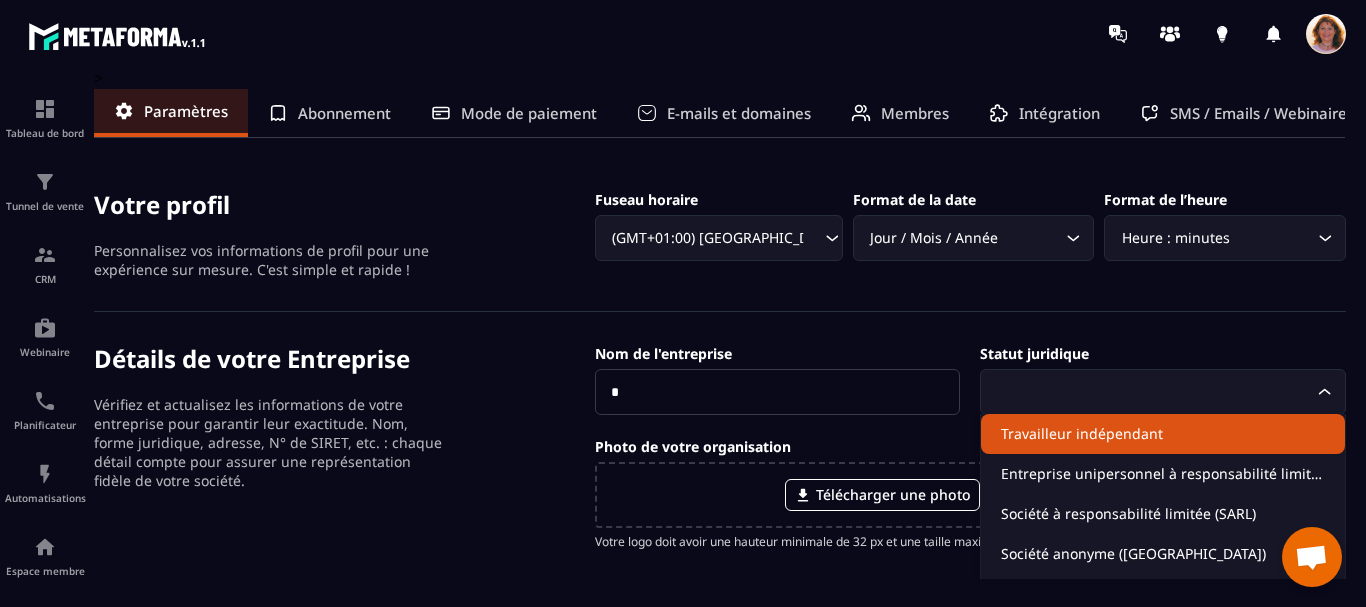click on "Travailleur indépendant" 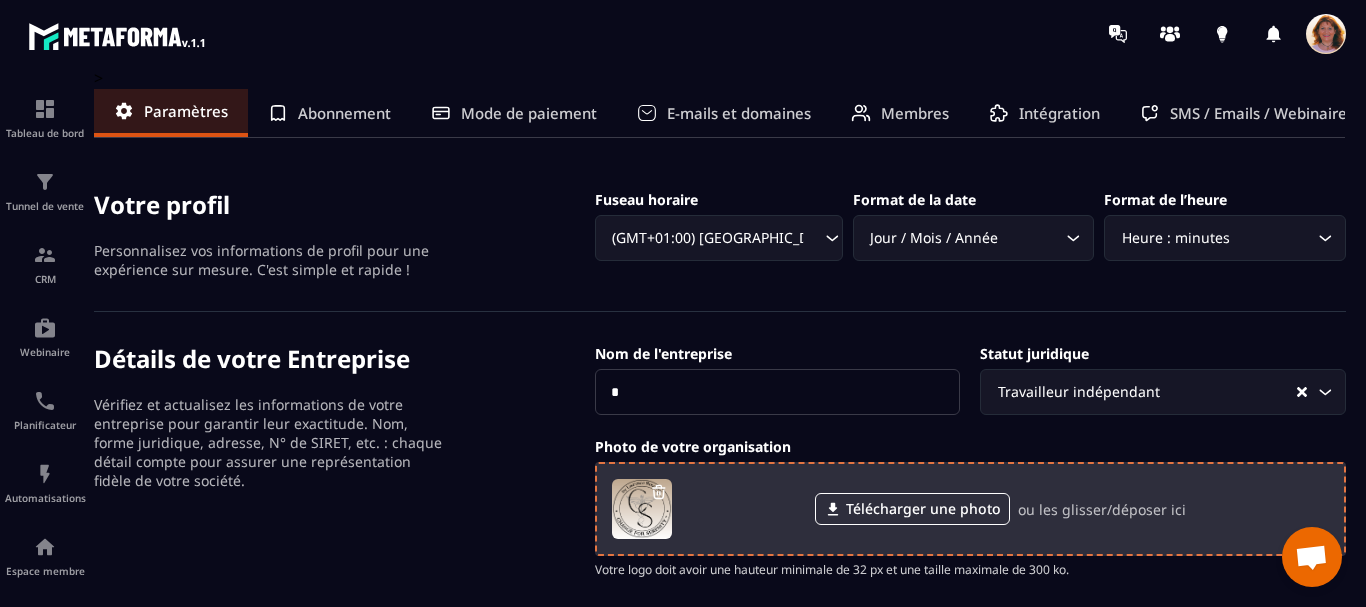 click on "ou les glisser/déposer ici" at bounding box center [1102, 509] 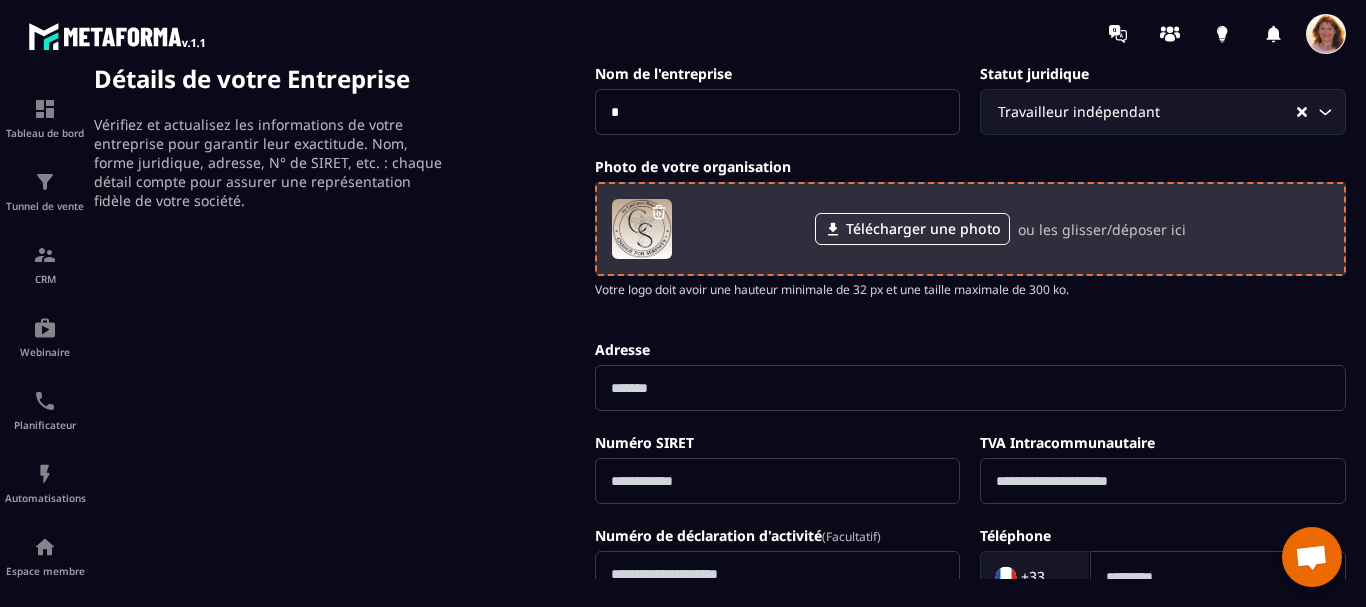 scroll, scrollTop: 320, scrollLeft: 0, axis: vertical 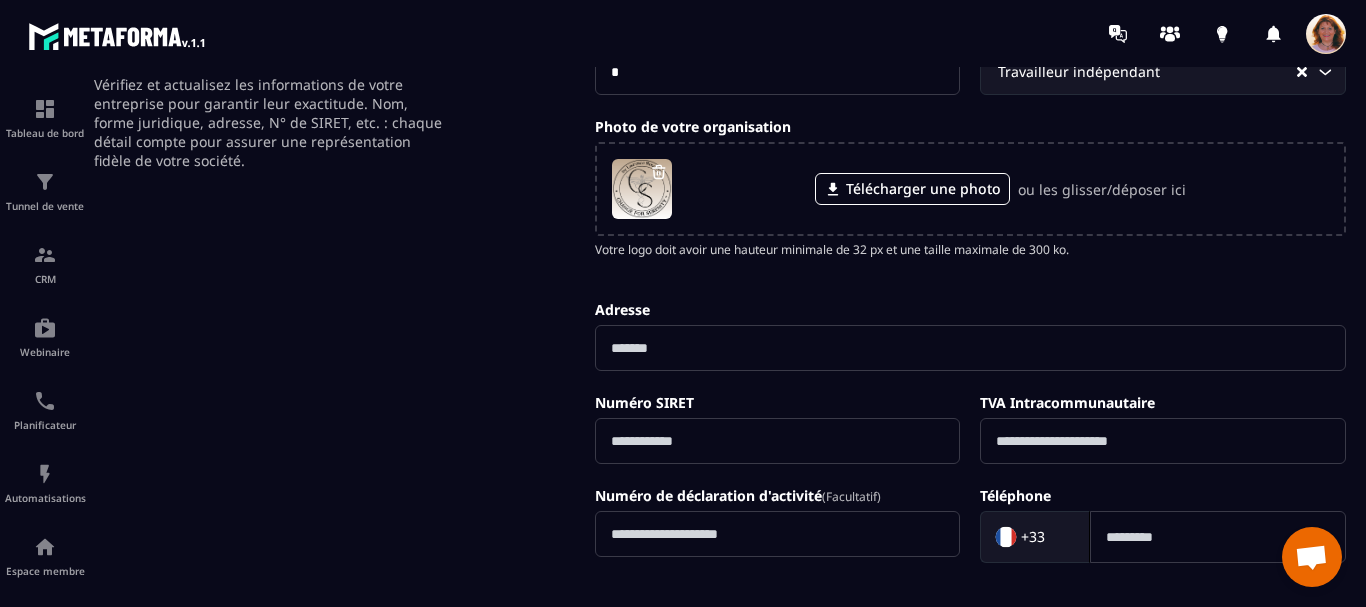 click at bounding box center [970, 348] 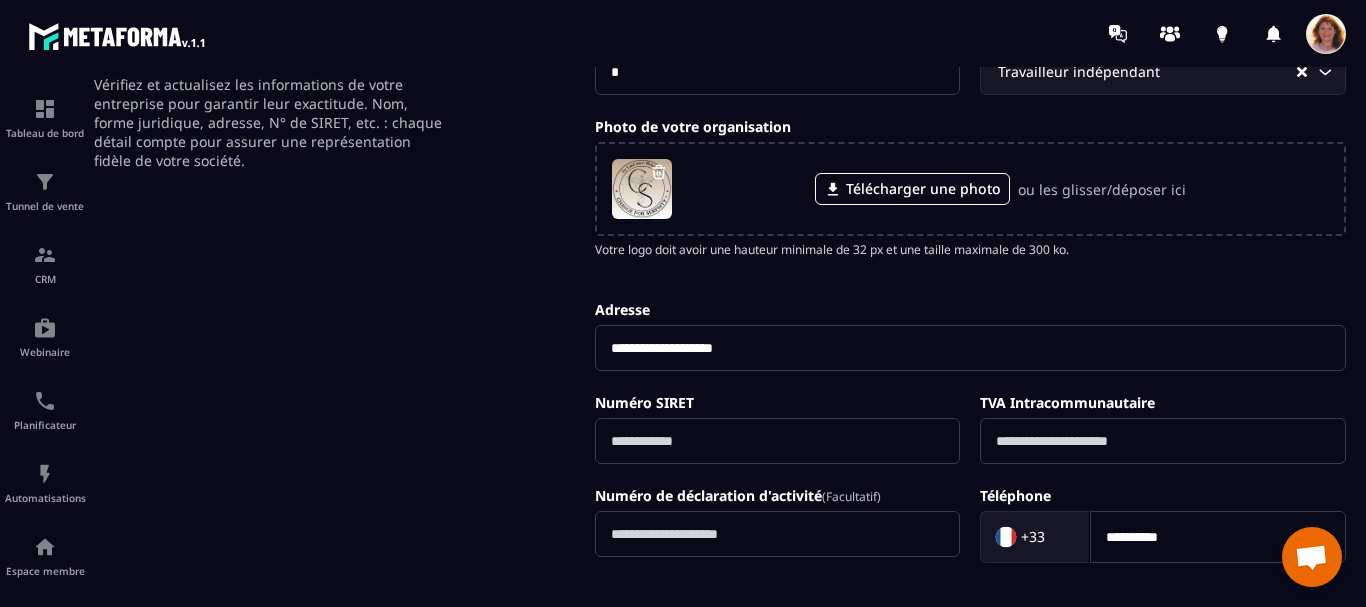 type on "*********" 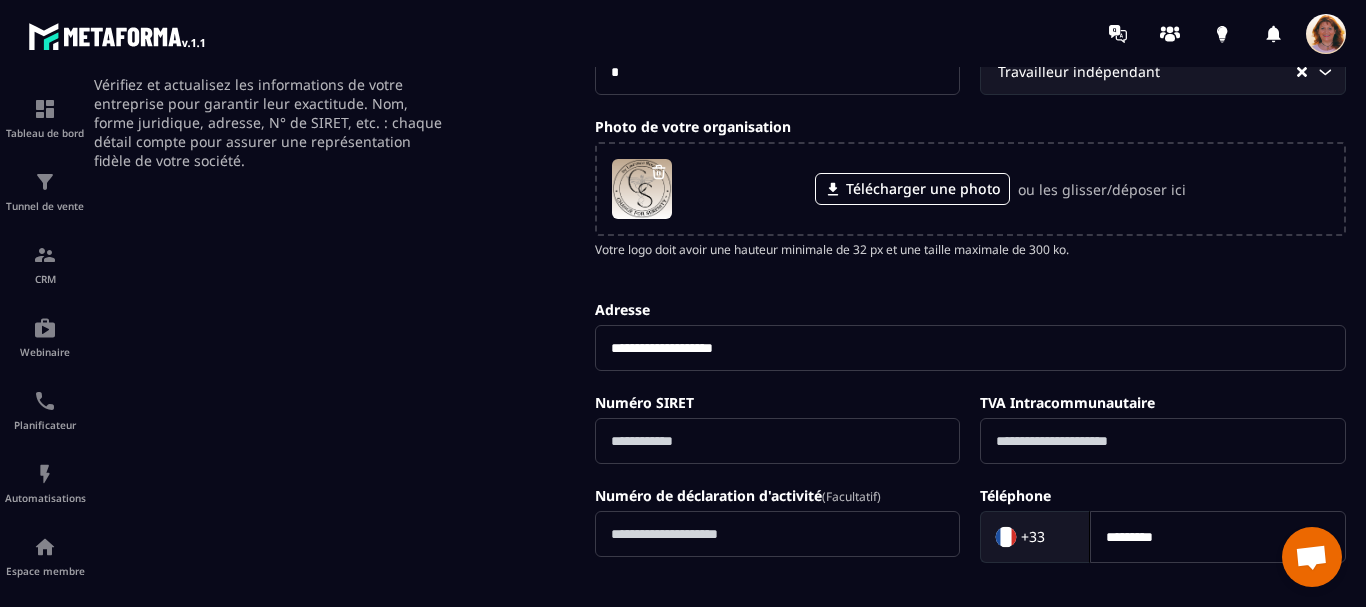 click at bounding box center (778, 441) 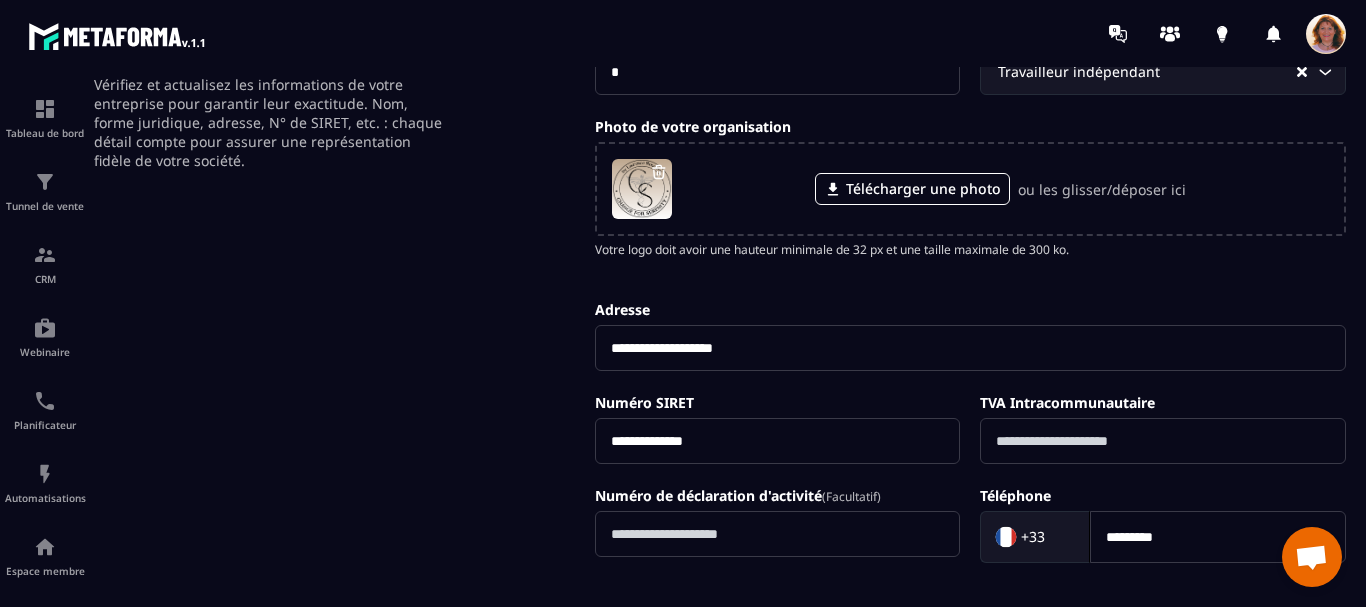 type on "**********" 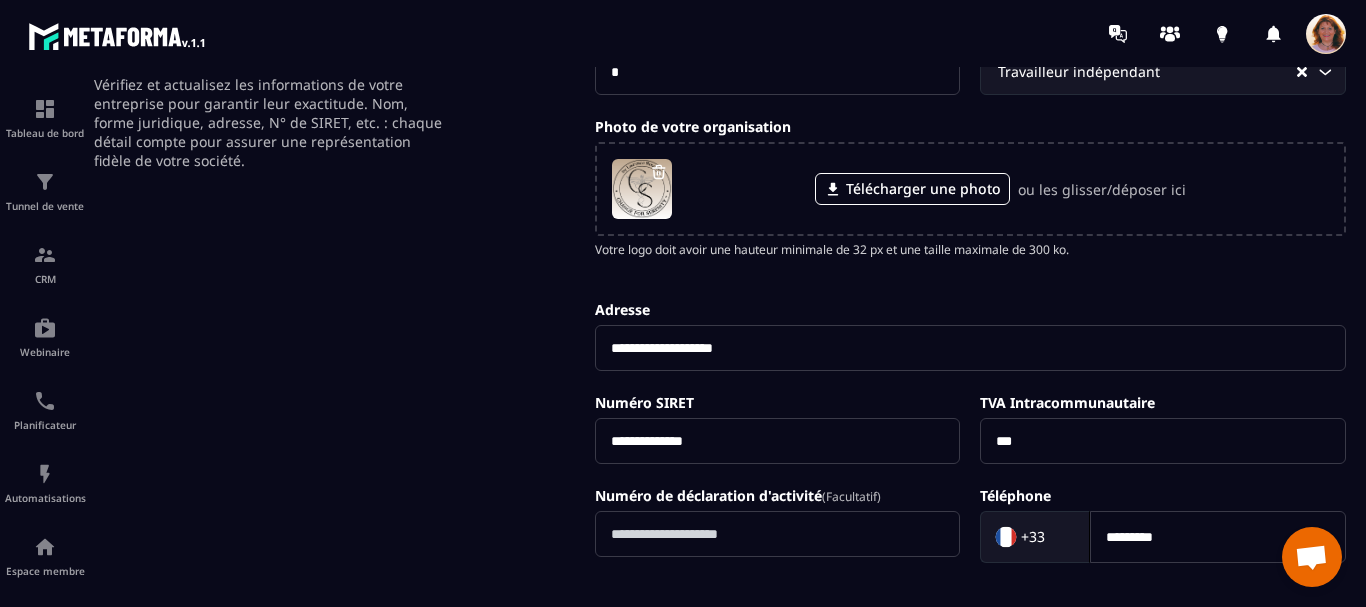 type on "***" 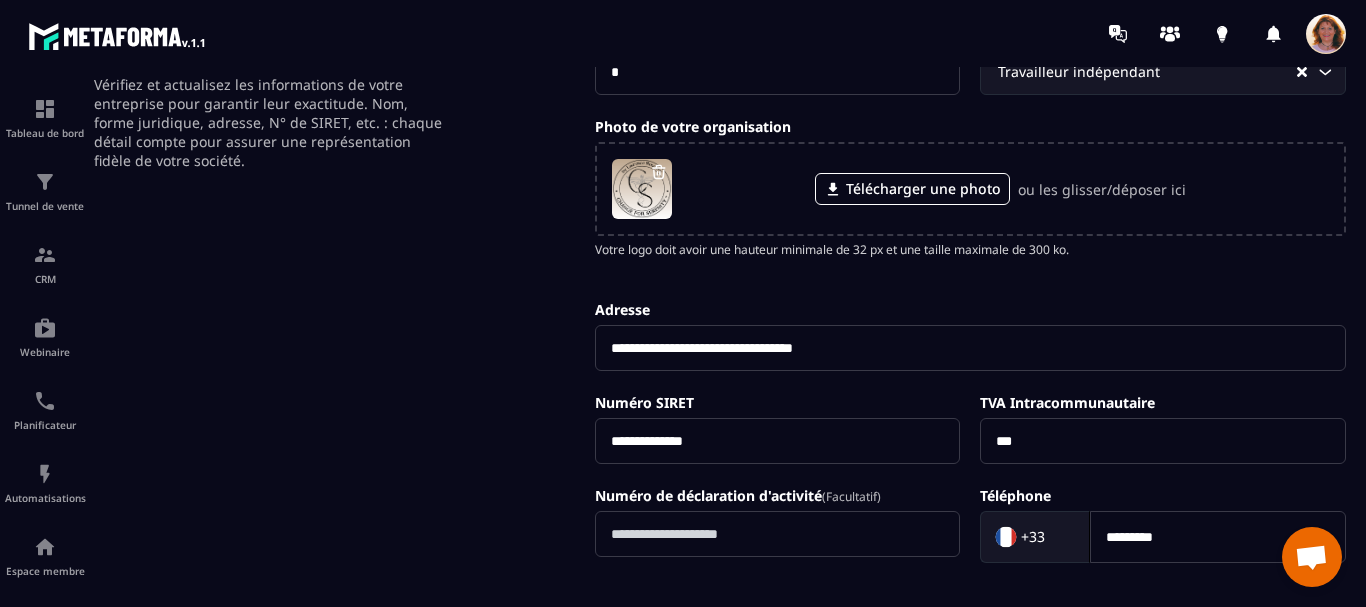 click on "**********" at bounding box center [970, 348] 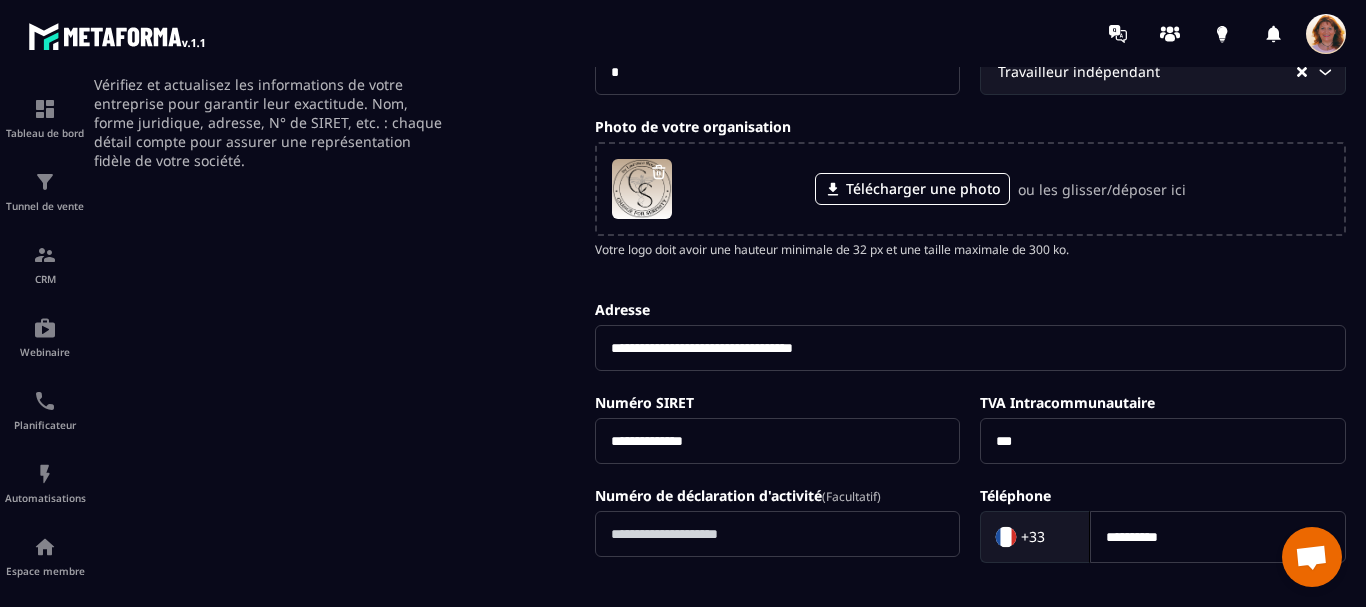 click on "**********" at bounding box center (1218, 537) 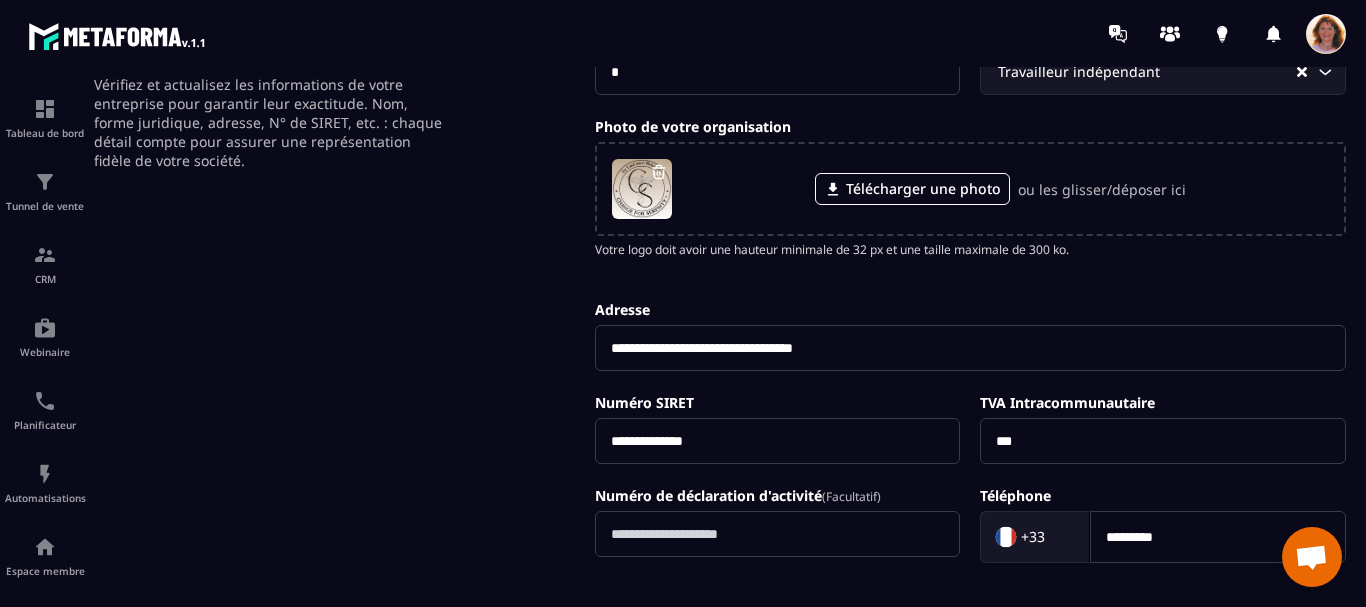 click on "**********" at bounding box center [970, 382] 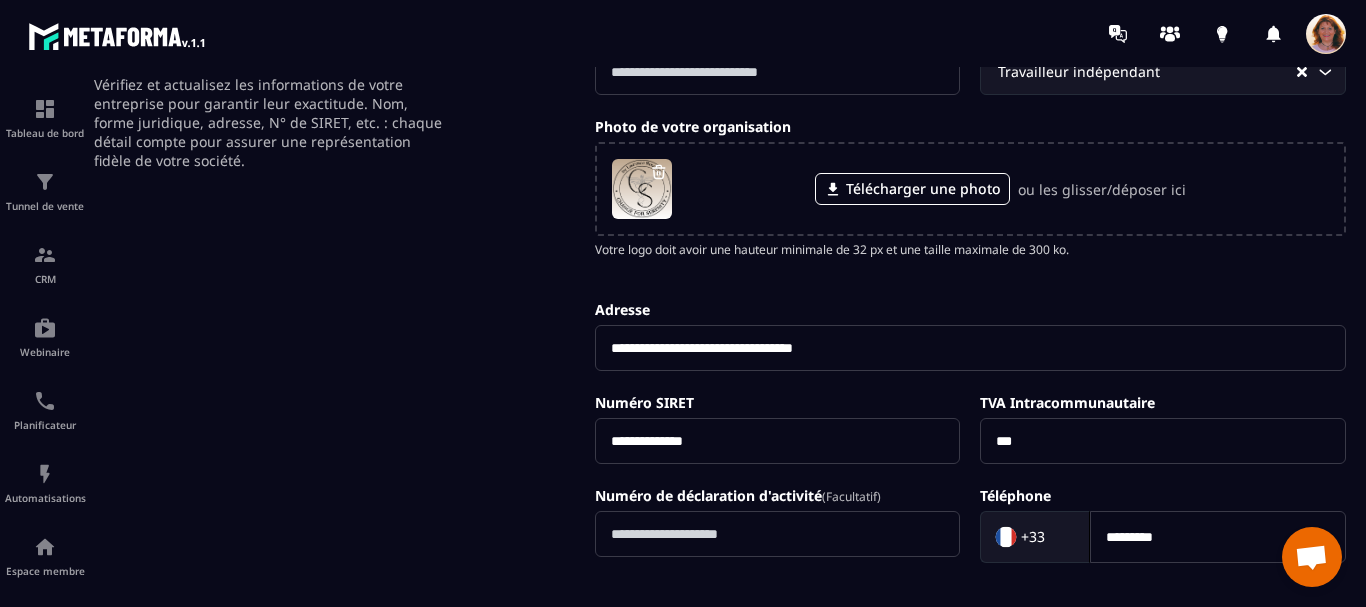 scroll, scrollTop: 315, scrollLeft: 0, axis: vertical 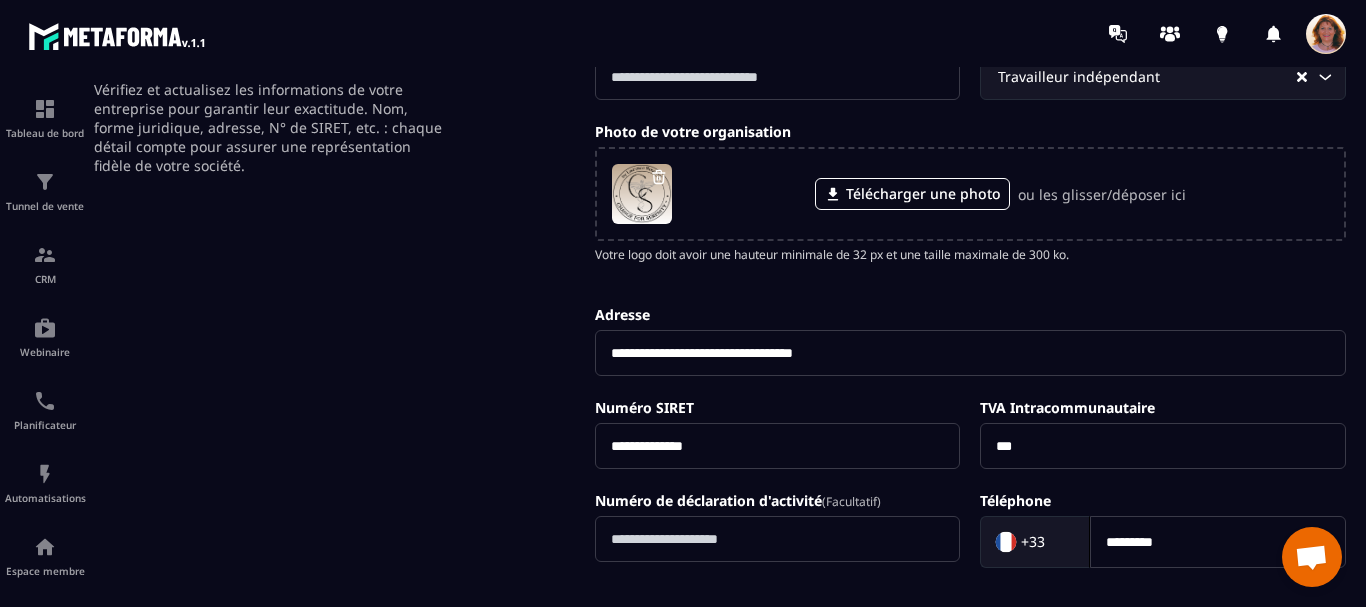 click at bounding box center (778, 539) 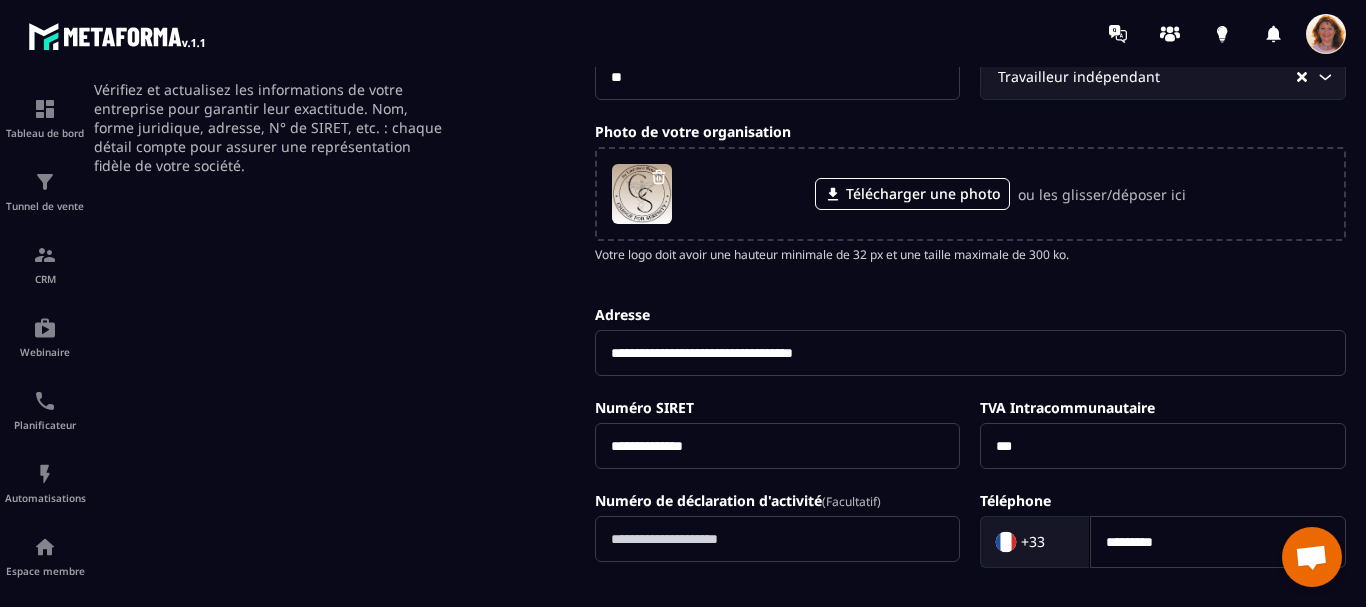 type on "*" 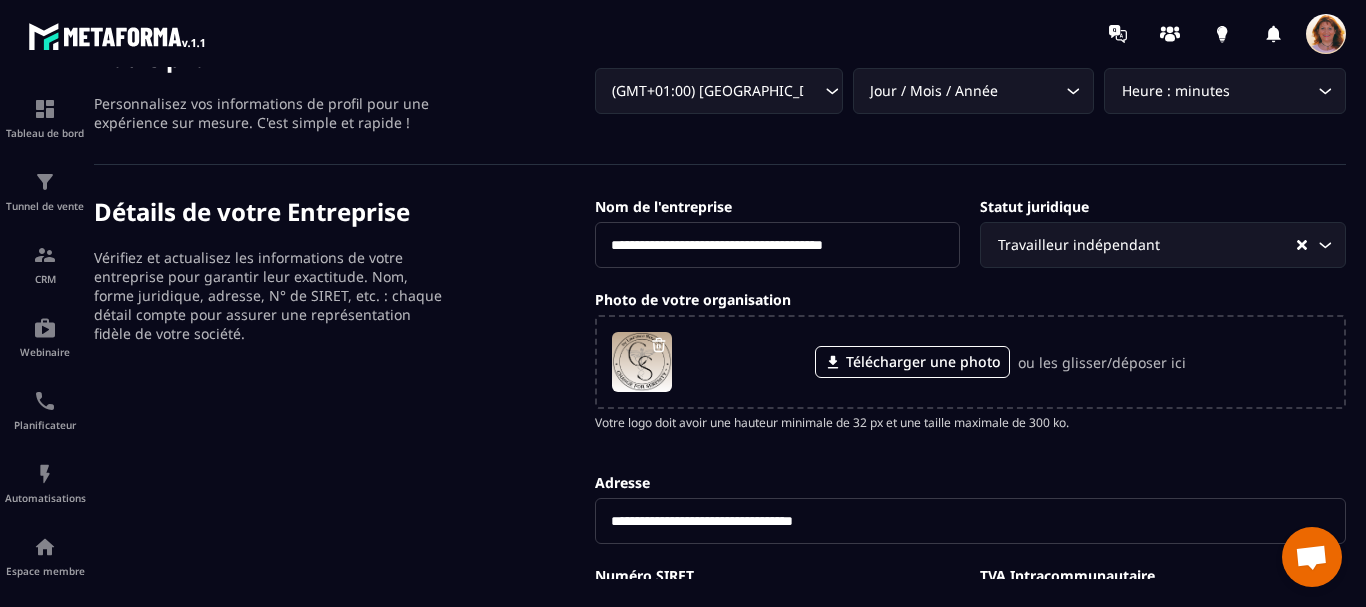 scroll, scrollTop: 39, scrollLeft: 0, axis: vertical 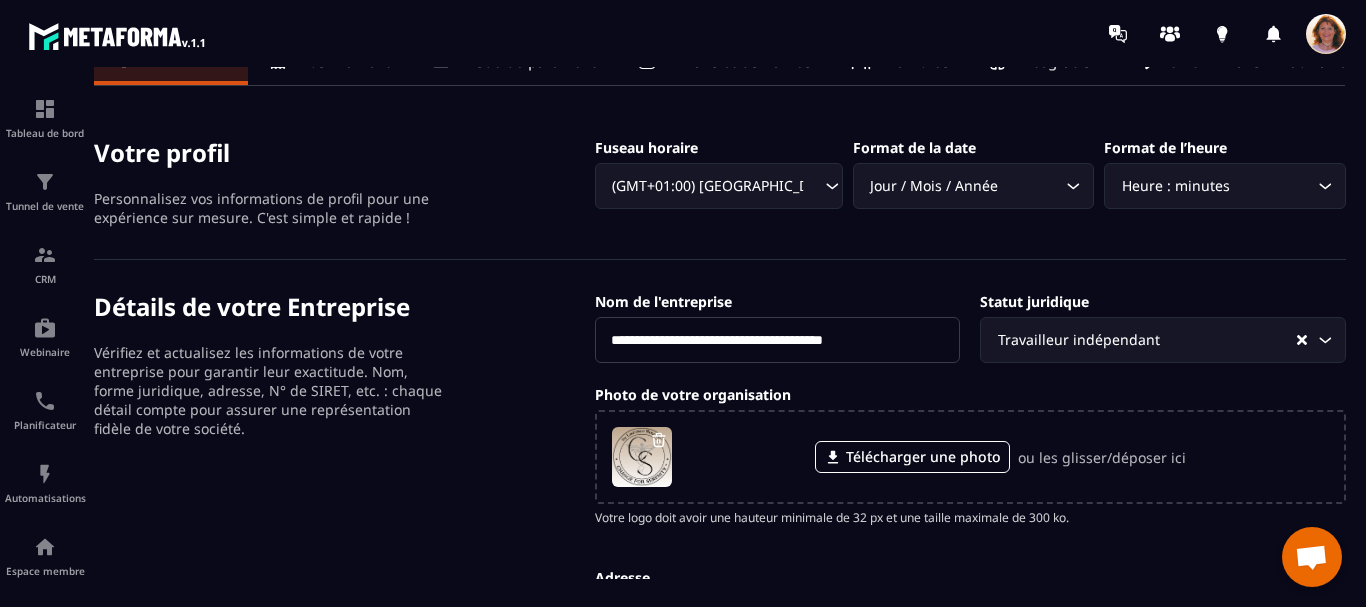 click on "**********" at bounding box center (720, 721) 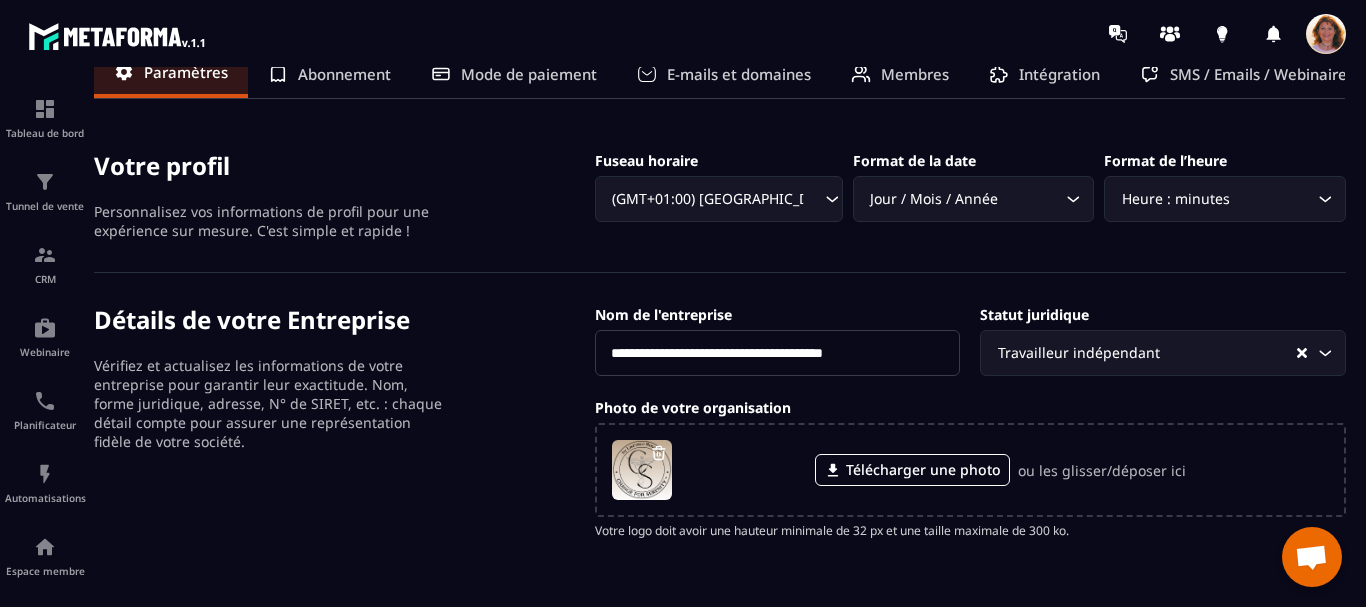 click on "**********" at bounding box center (778, 353) 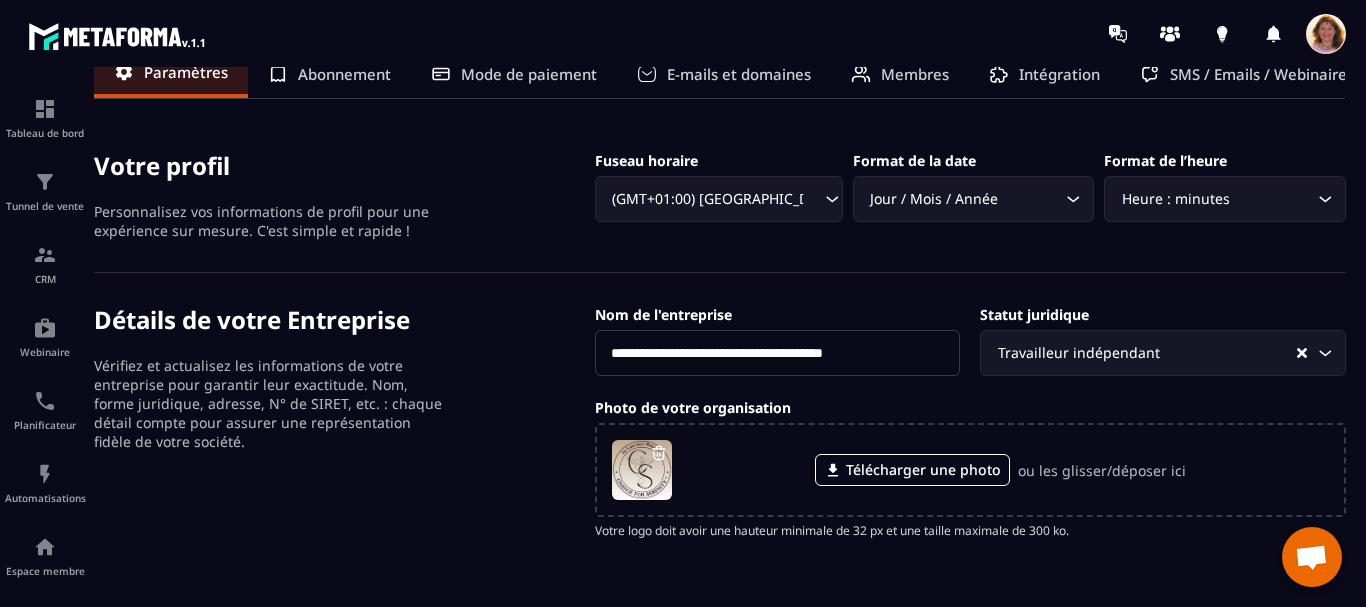 type on "**********" 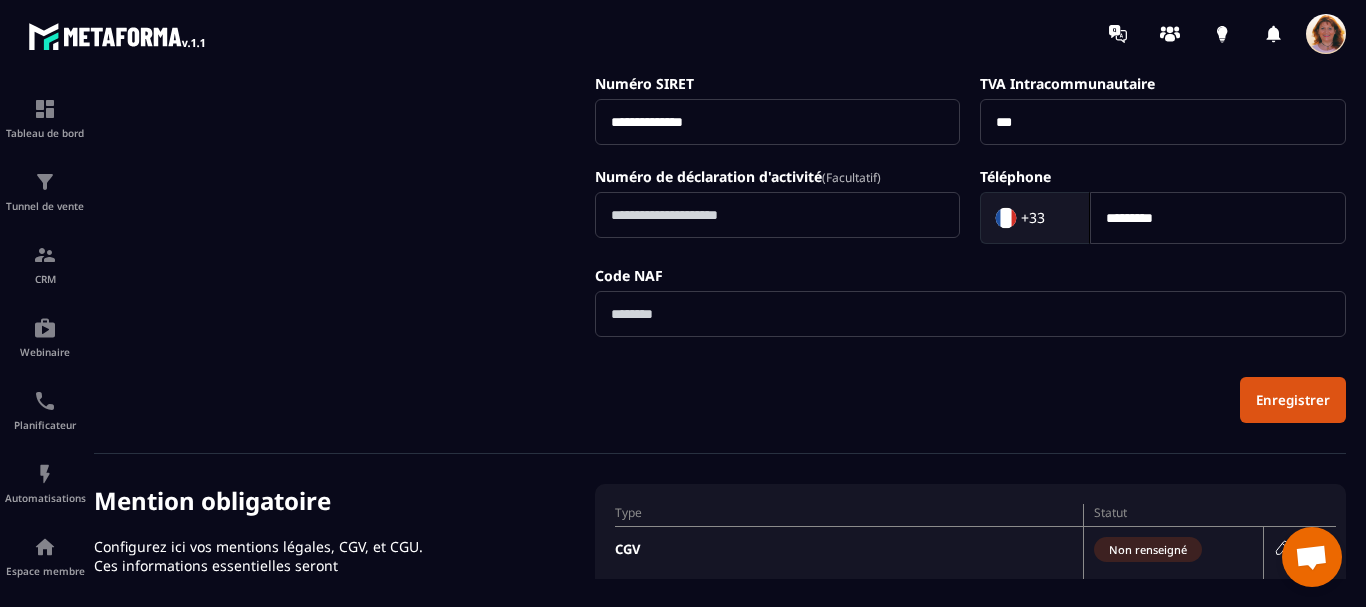 scroll, scrollTop: 679, scrollLeft: 0, axis: vertical 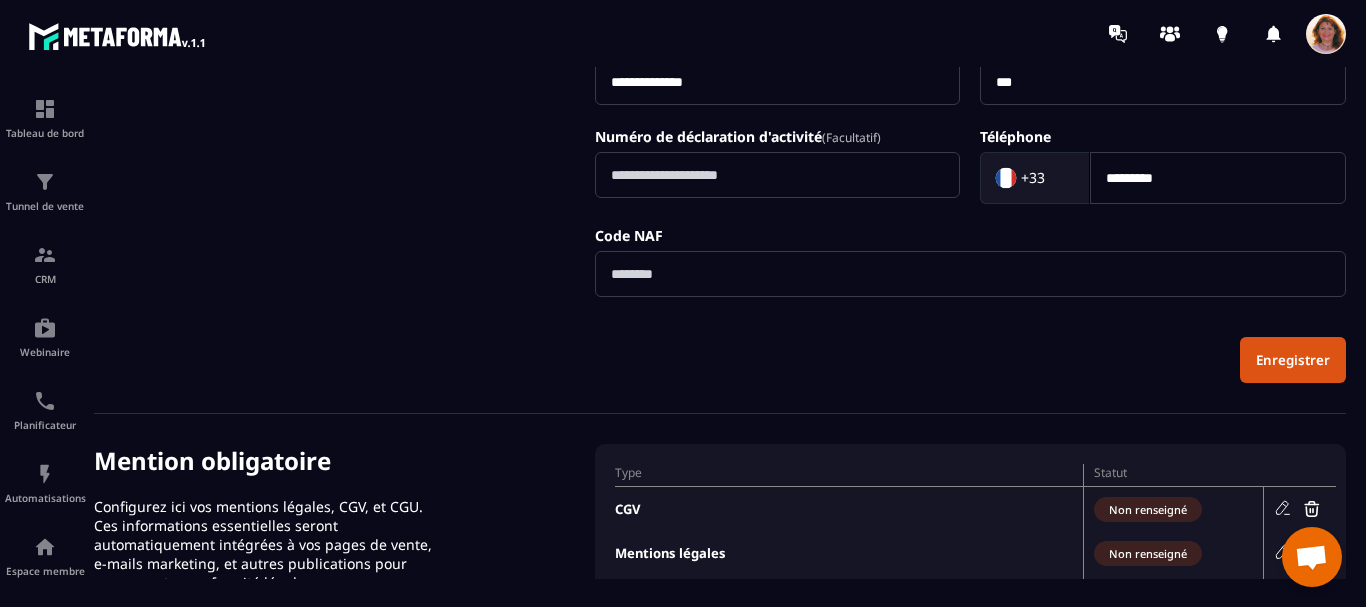 click at bounding box center [970, 274] 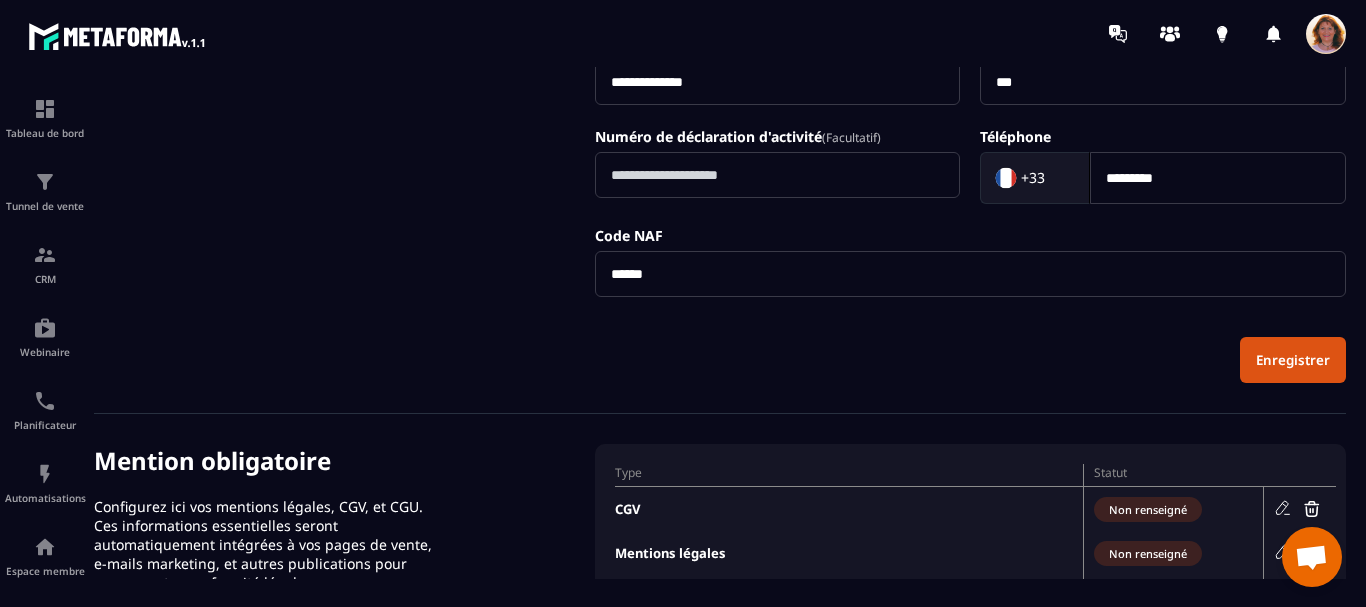 type on "******" 